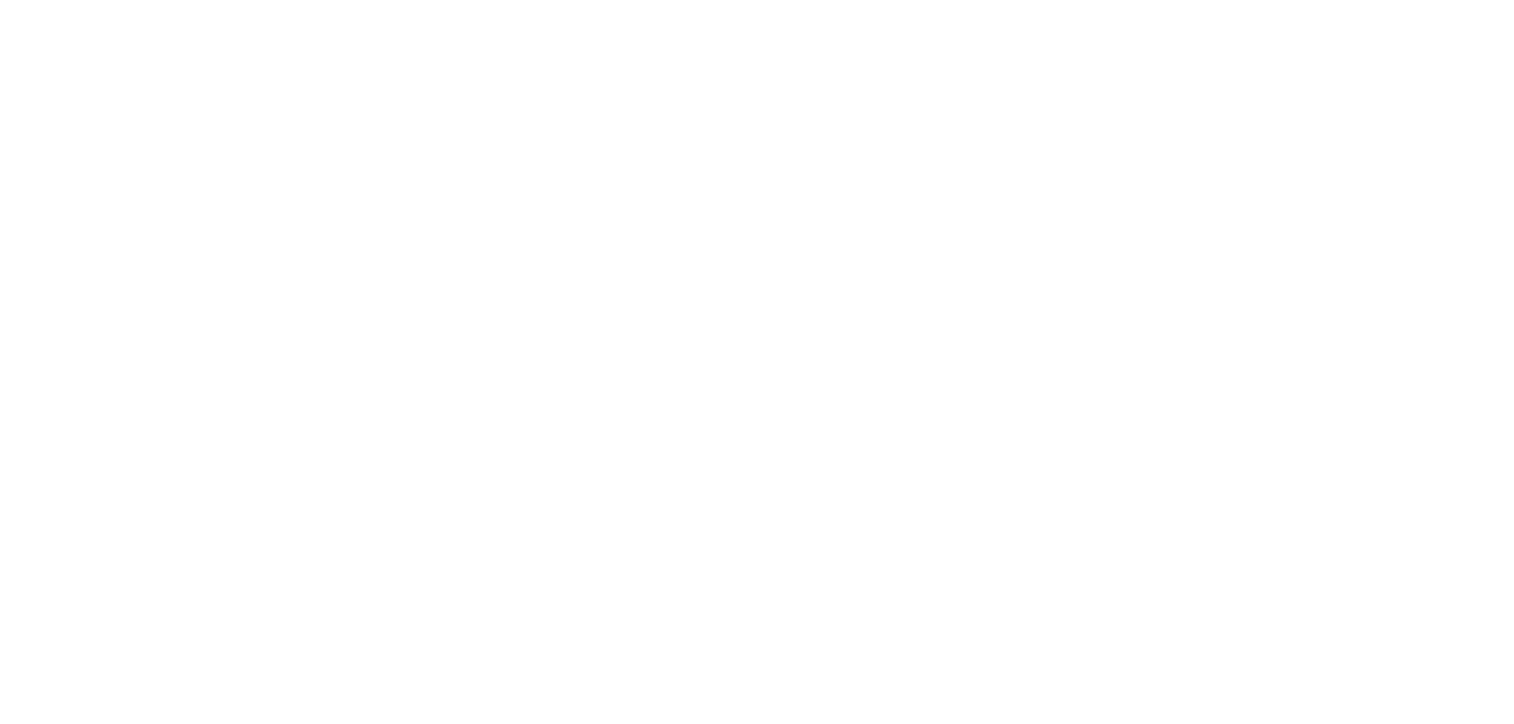 scroll, scrollTop: 0, scrollLeft: 0, axis: both 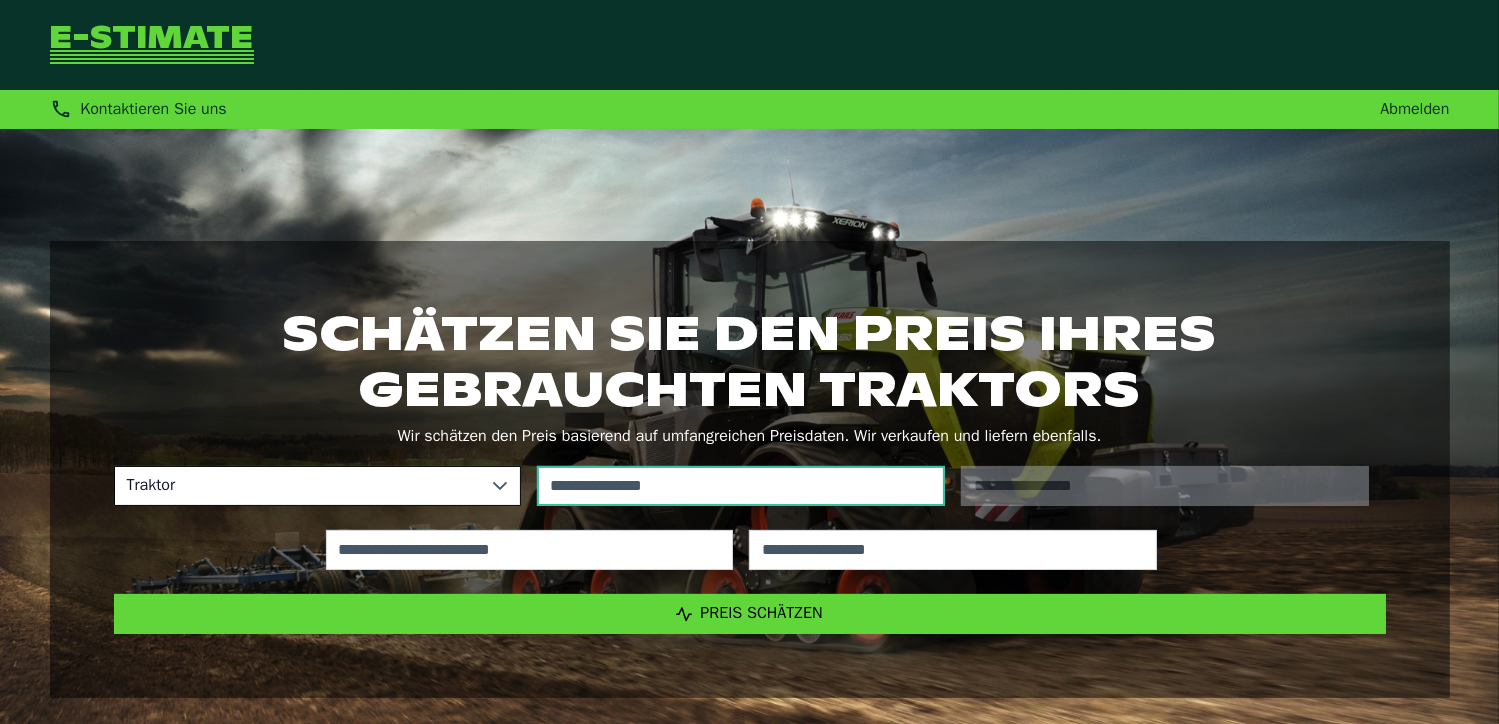 click at bounding box center [741, 486] 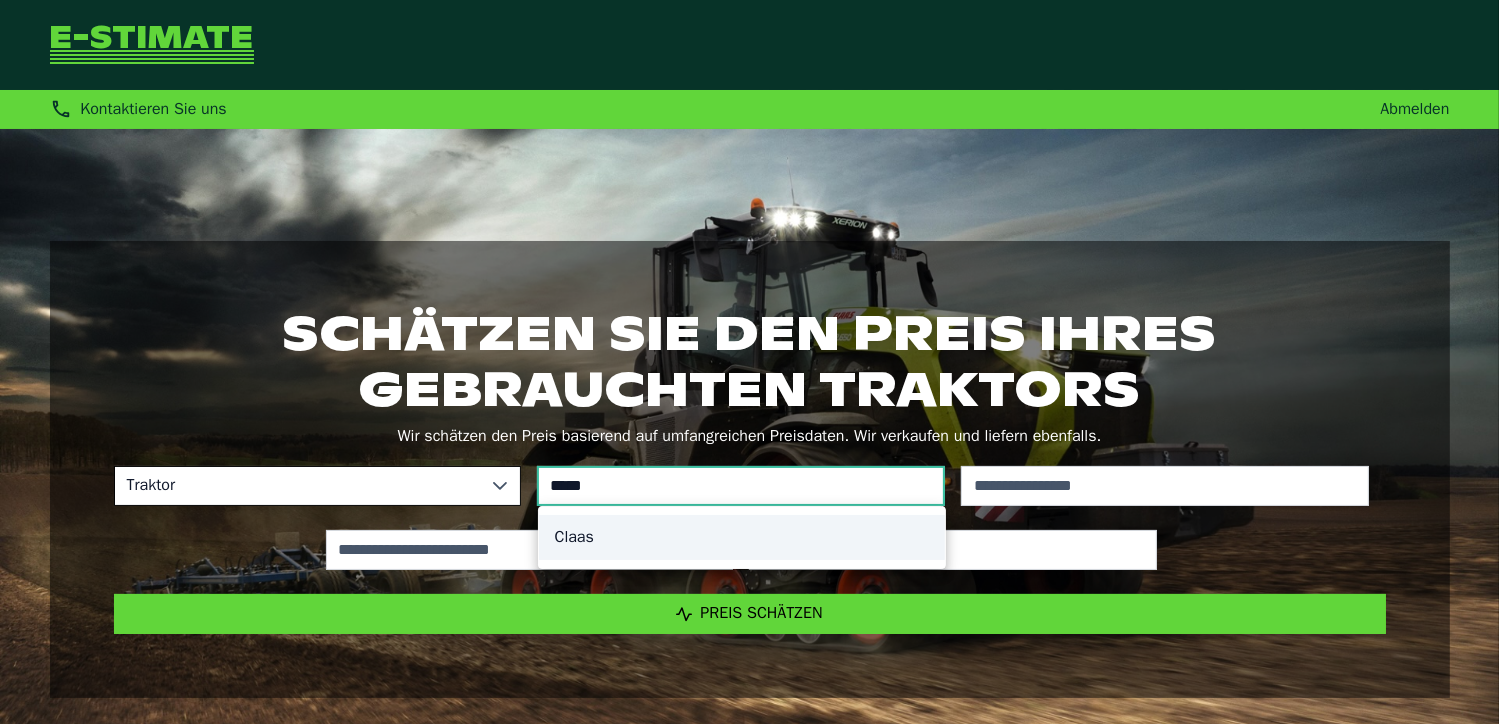 type on "*****" 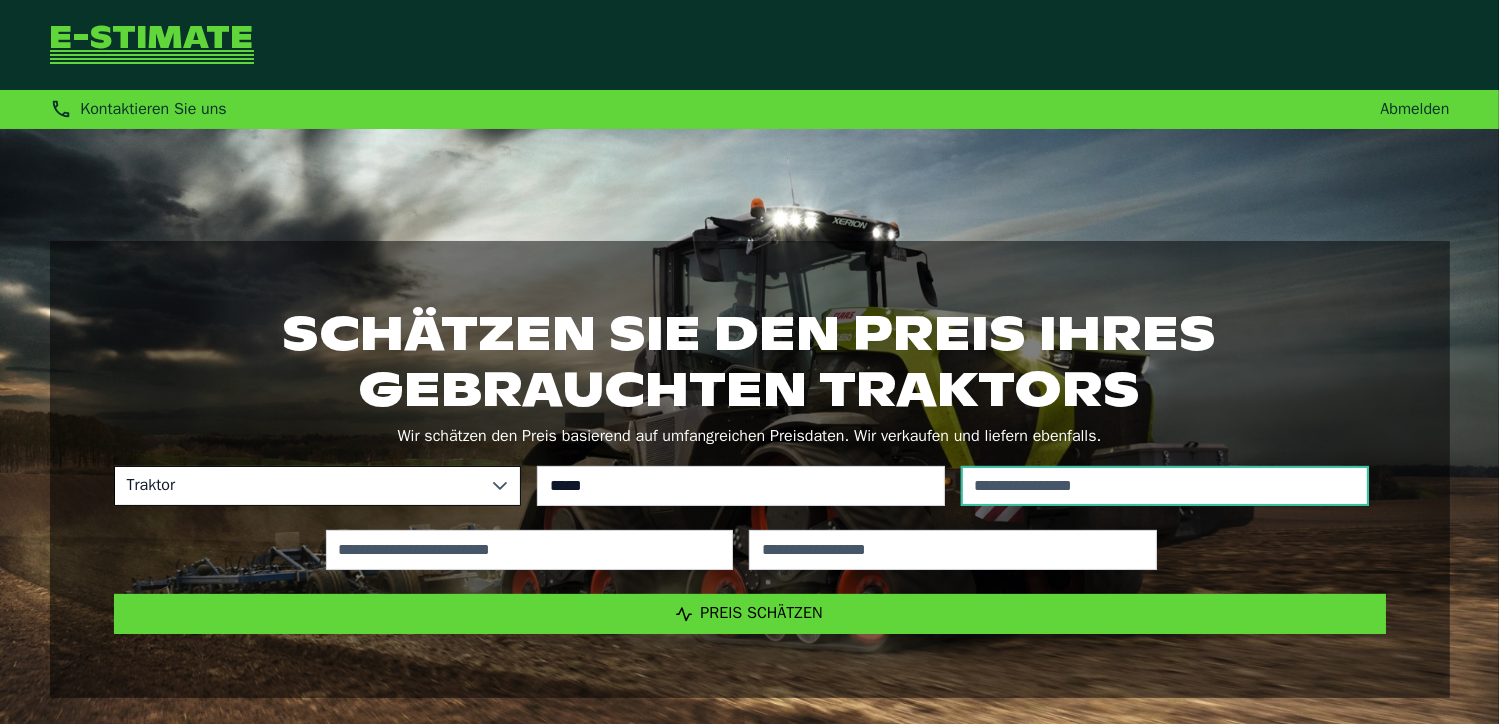 click at bounding box center [1165, 486] 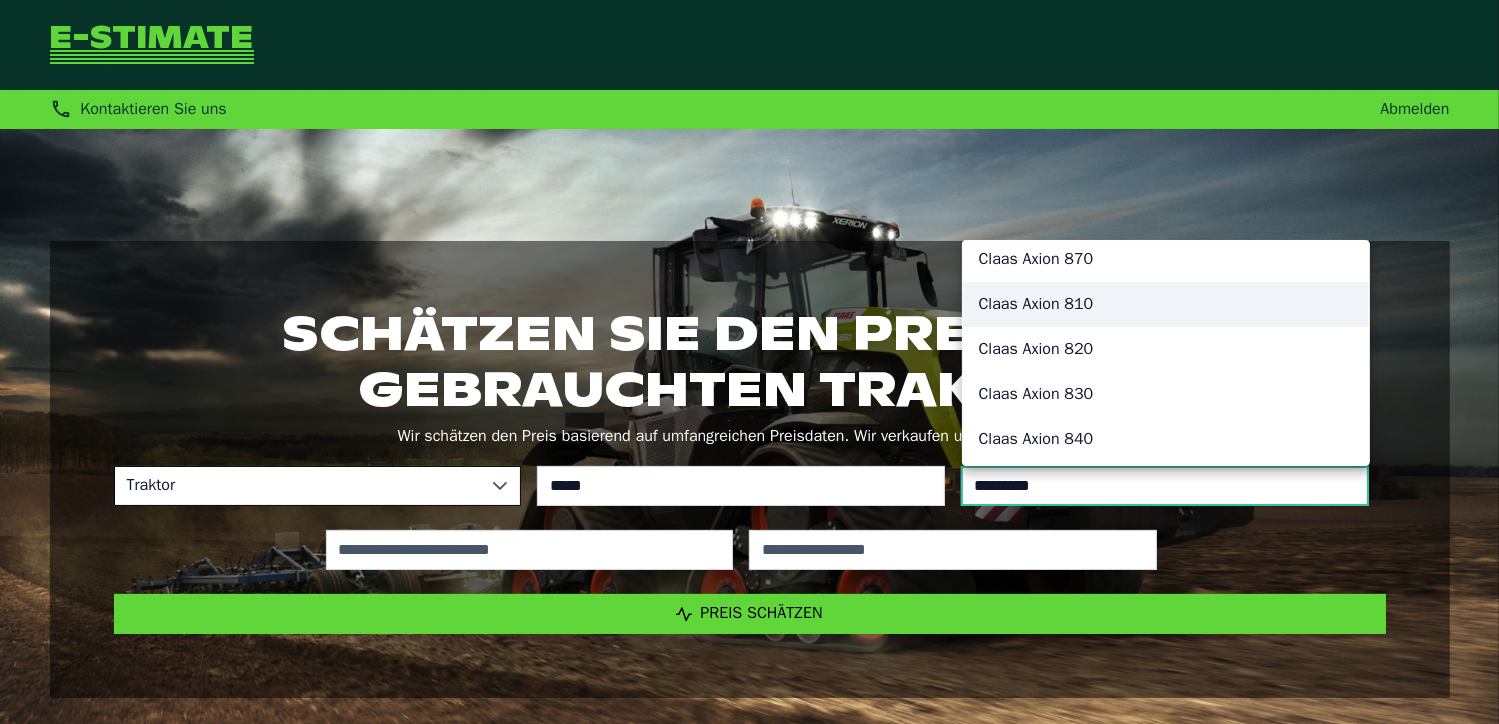scroll, scrollTop: 8, scrollLeft: 0, axis: vertical 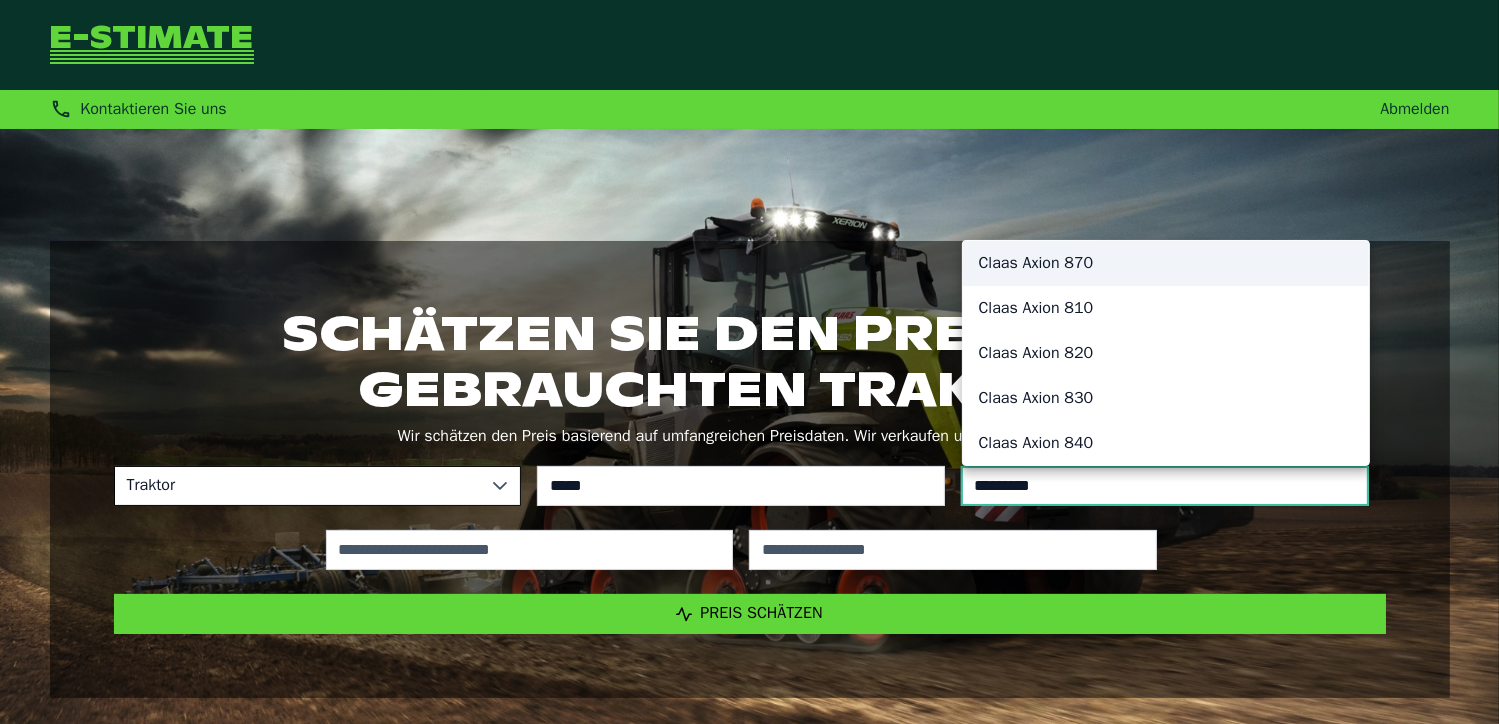 type on "*********" 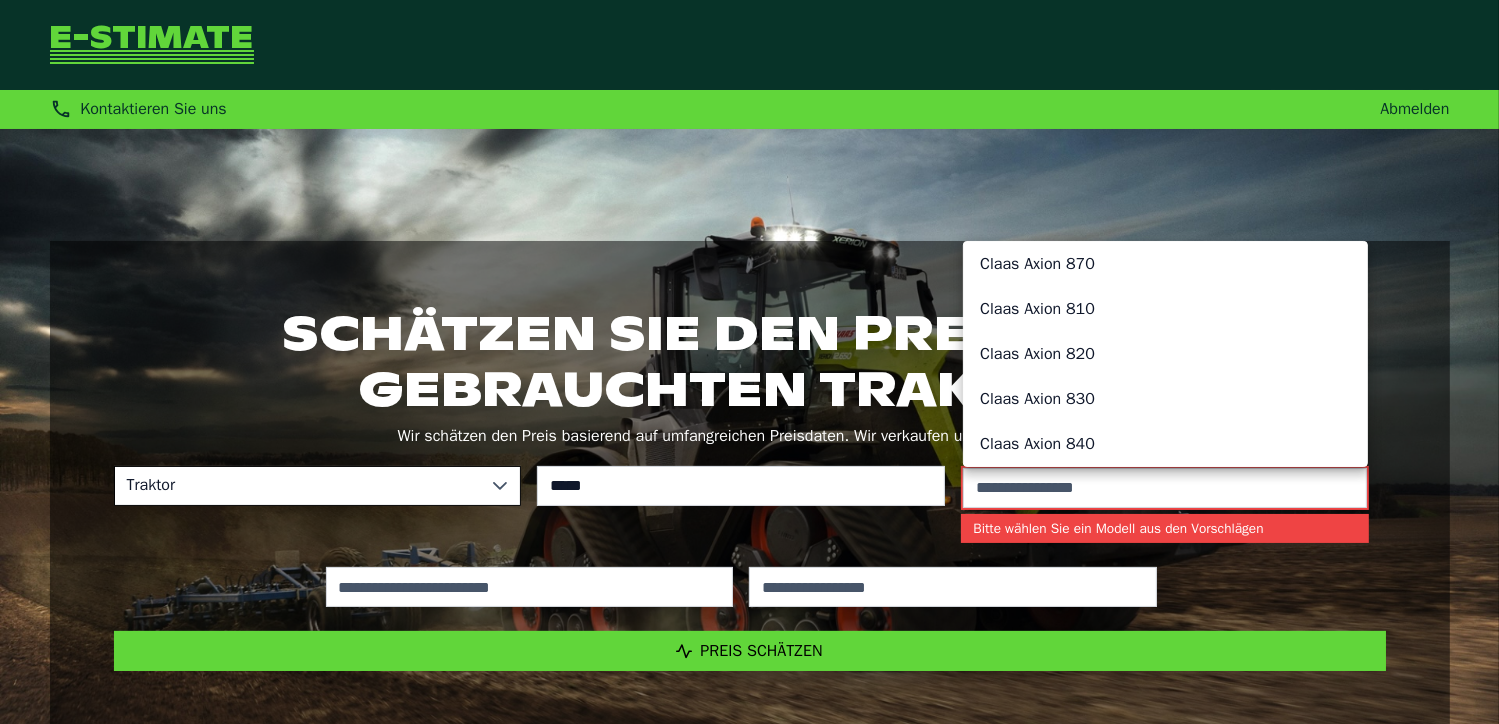 click on "Claas Axion 870" 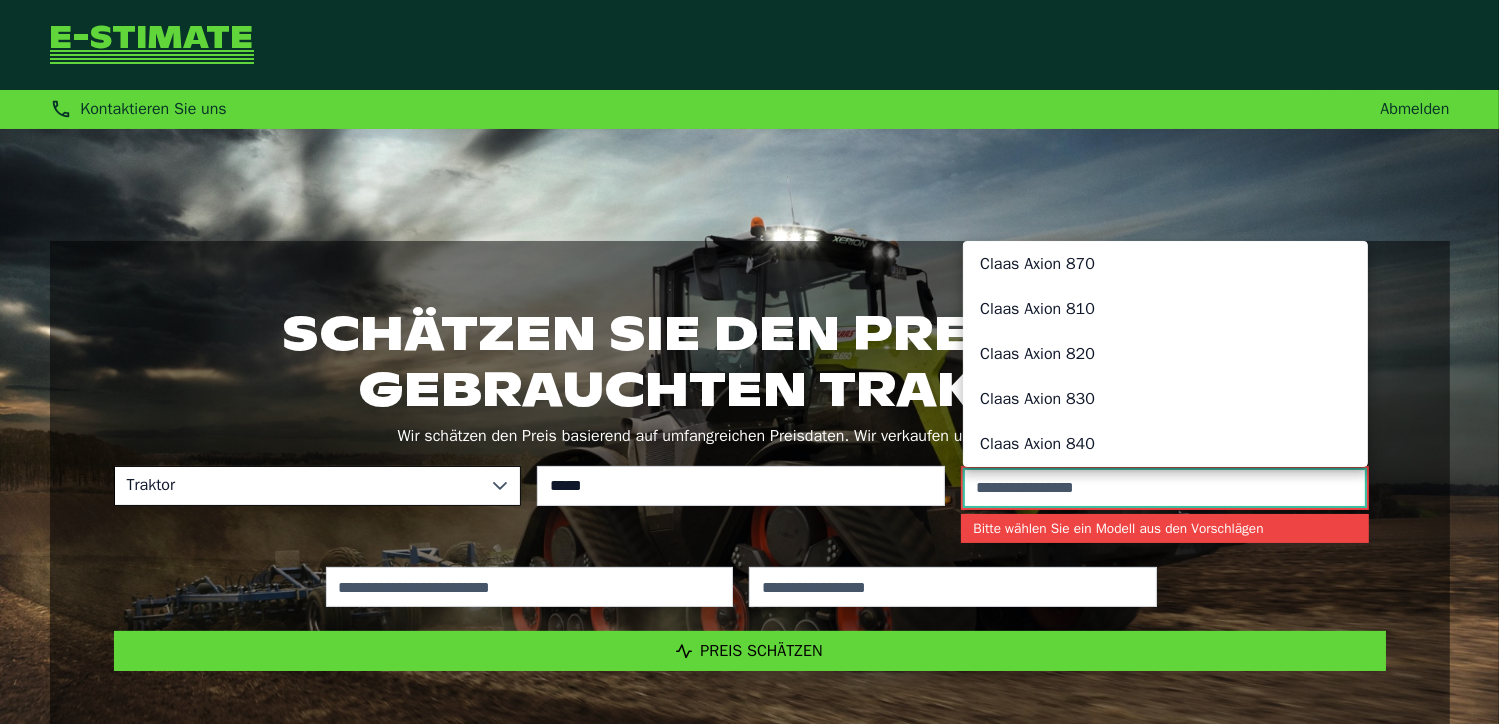 type on "*********" 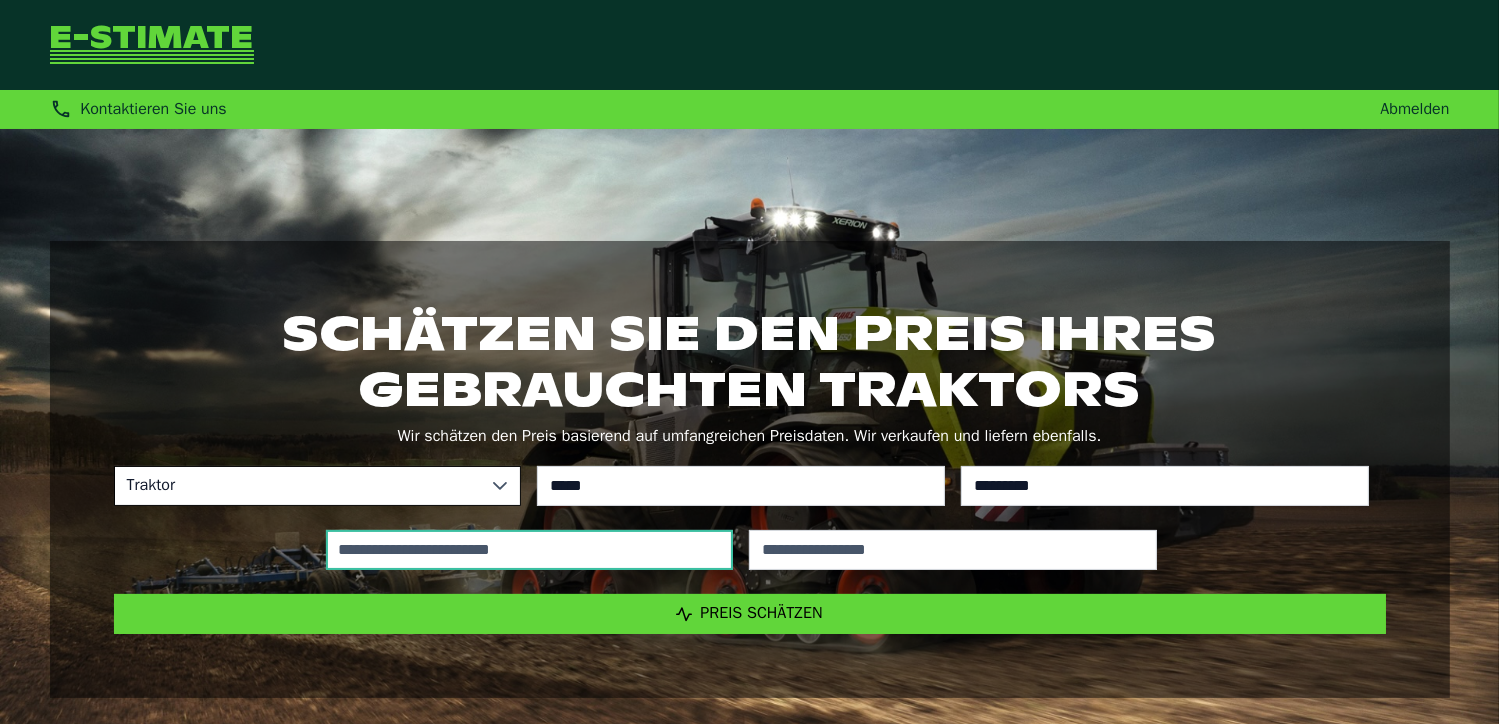 click at bounding box center [530, 550] 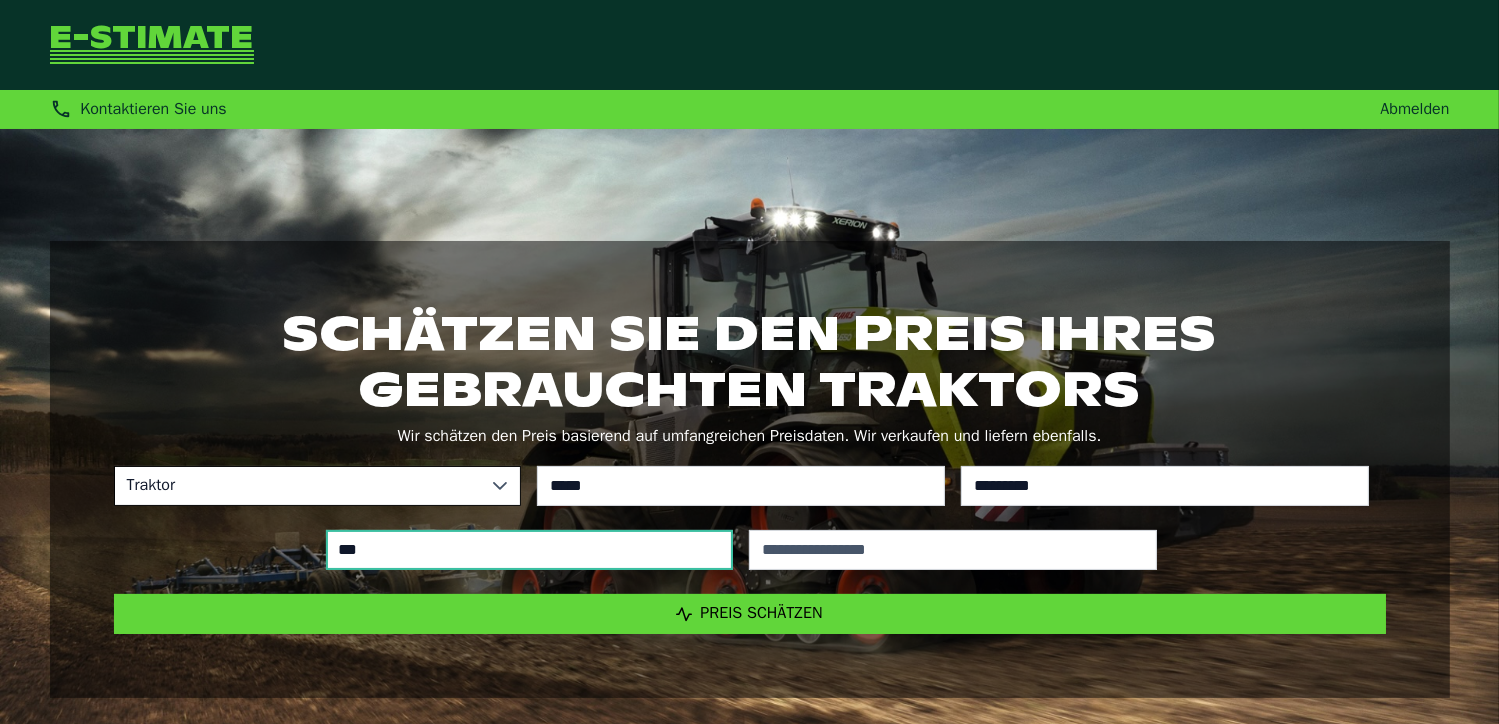 type on "*****" 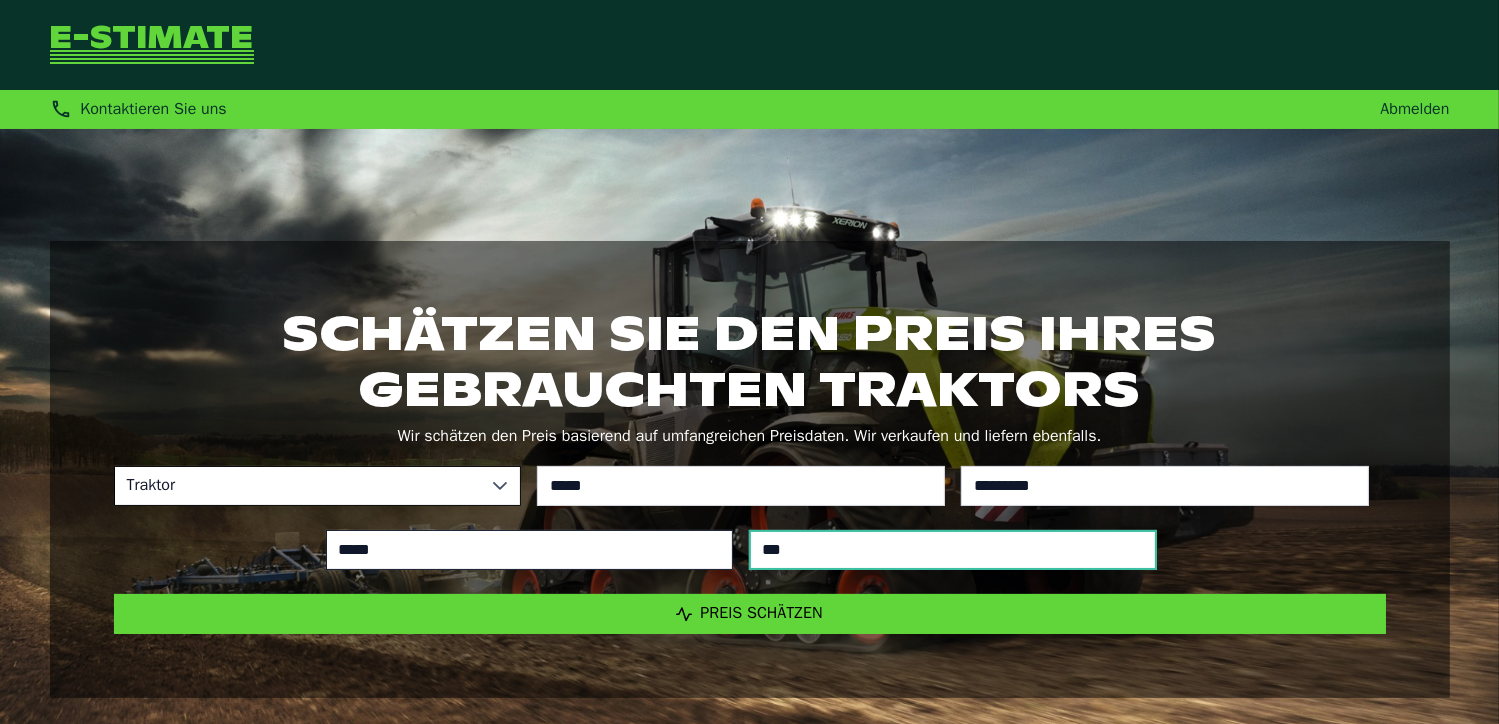 type on "****" 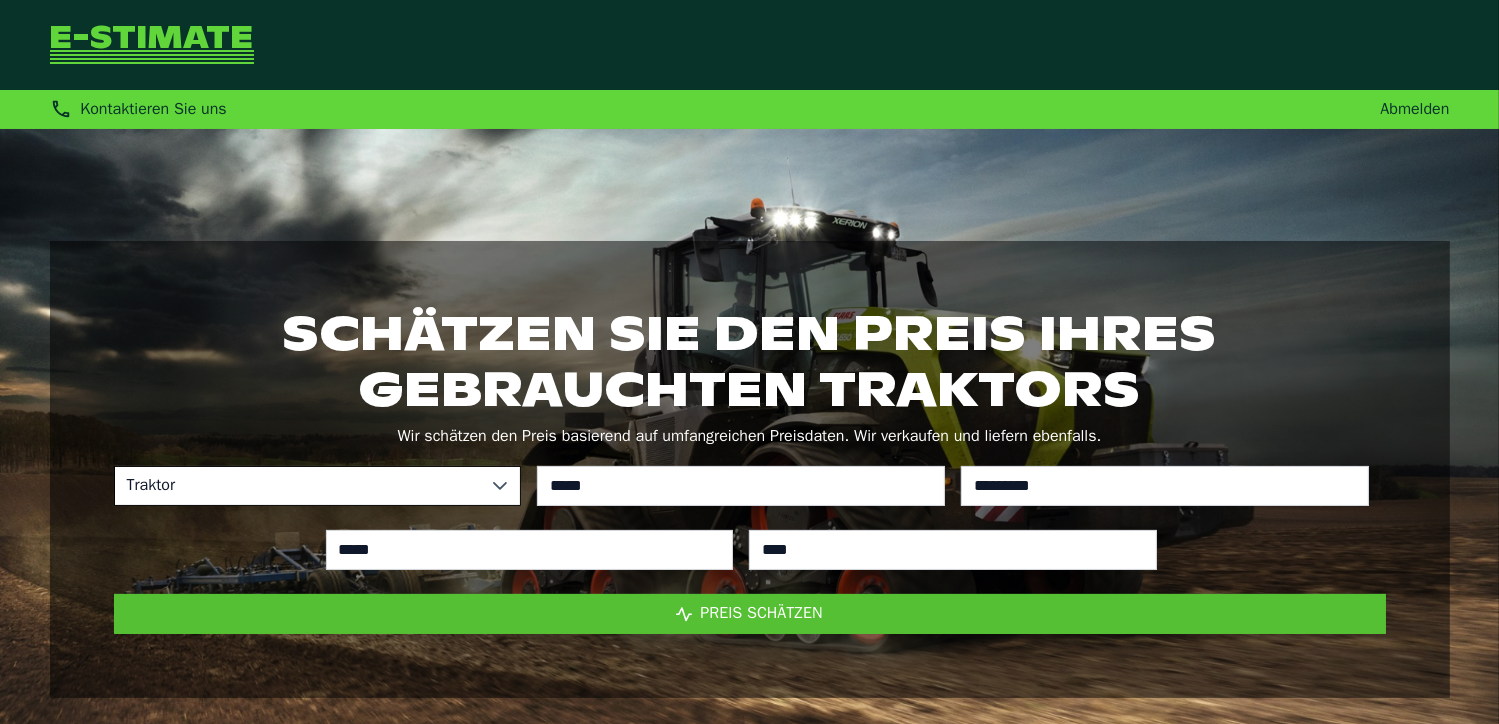 click on "Preis schätzen" at bounding box center [750, 614] 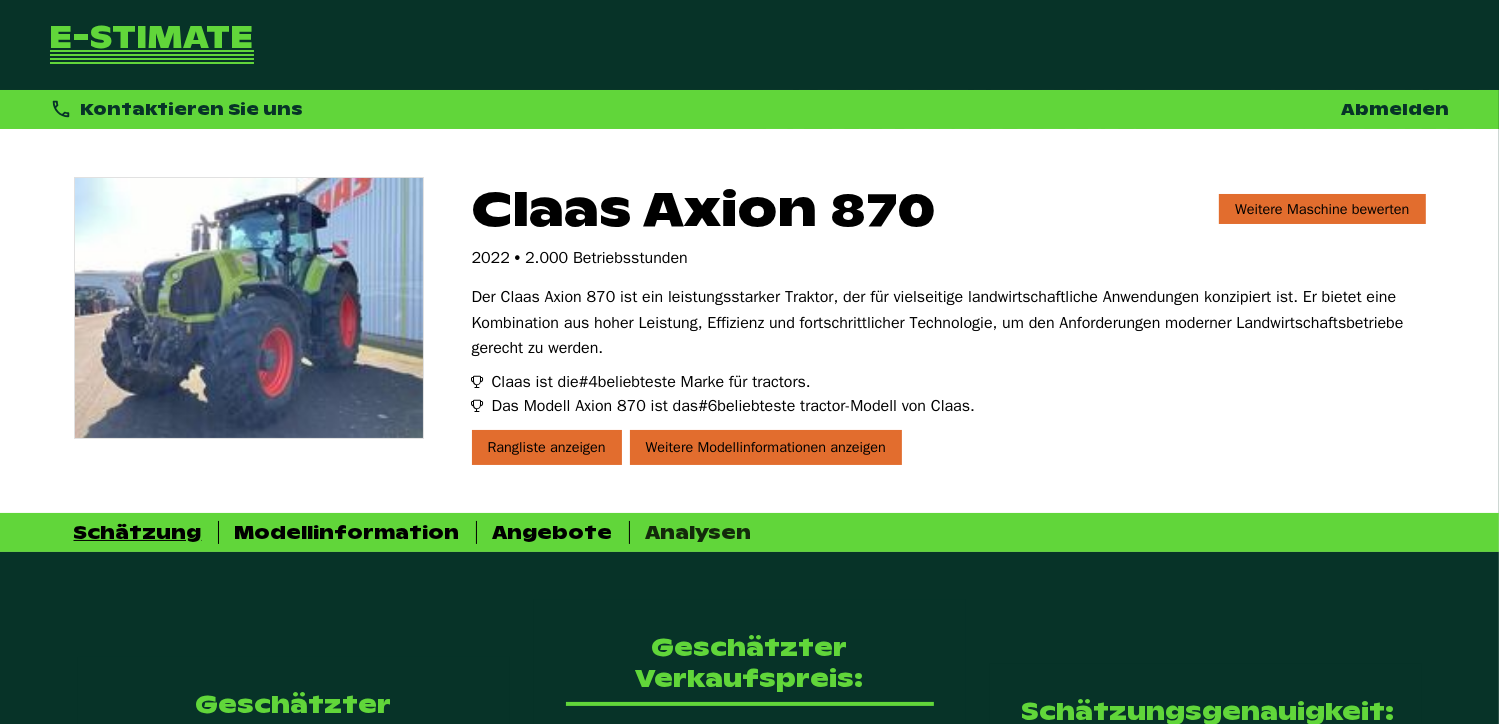 click on "Analysen" at bounding box center (699, 532) 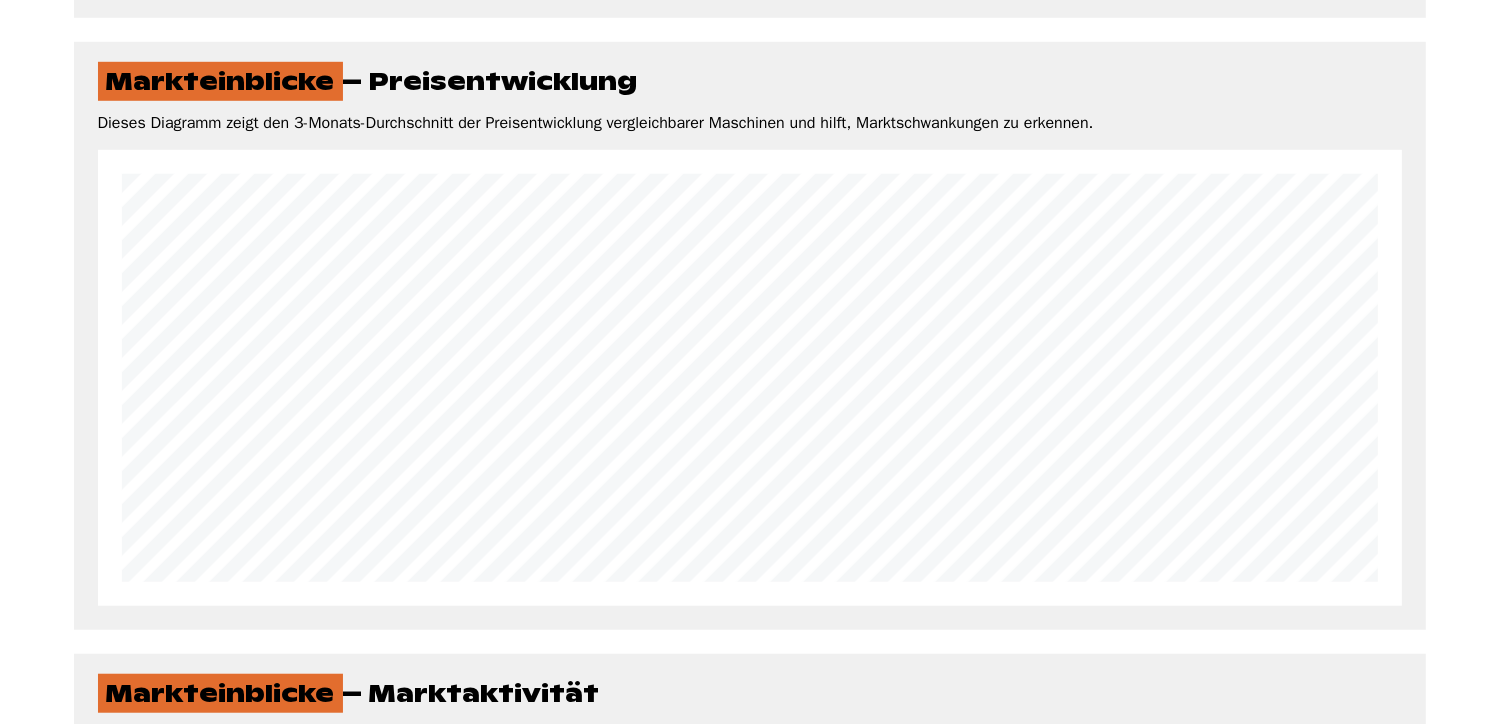 scroll, scrollTop: 1464, scrollLeft: 0, axis: vertical 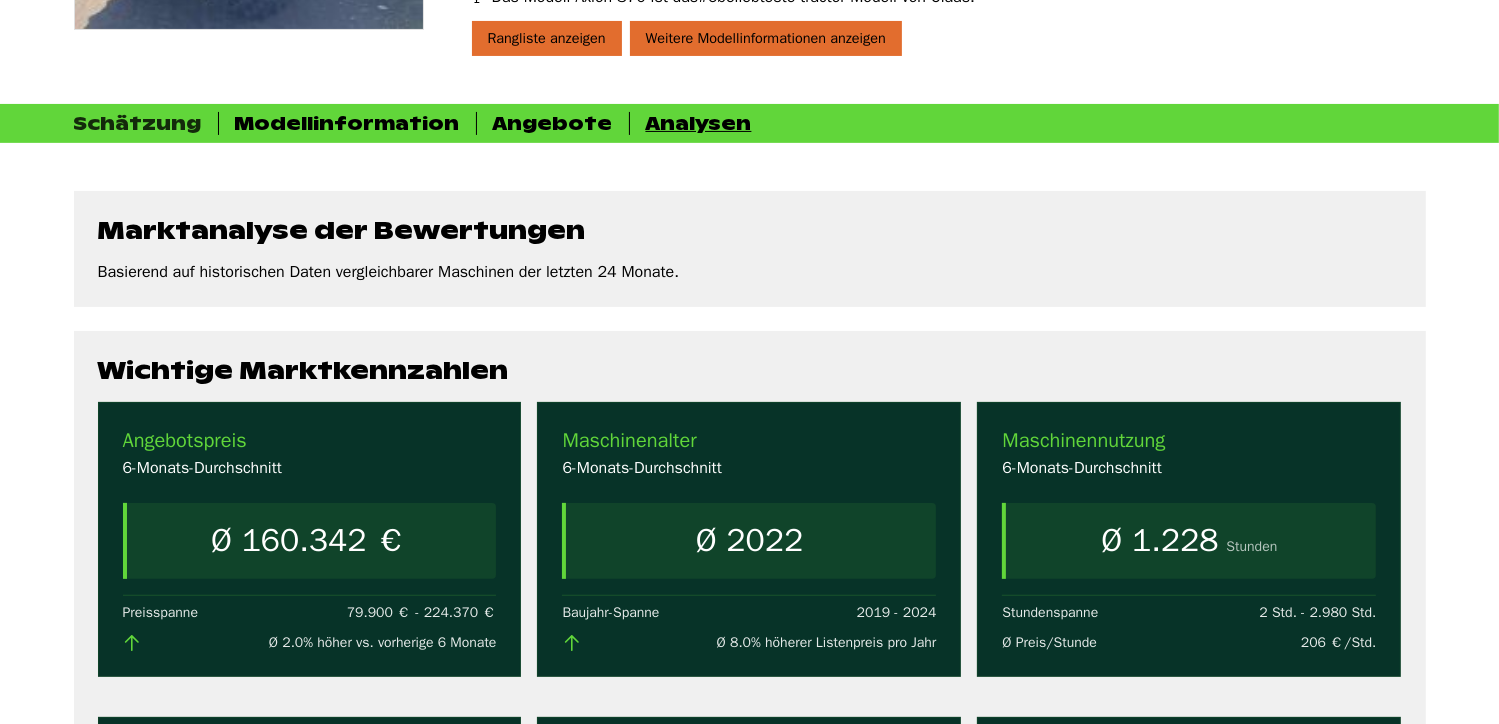 click on "Schätzung" at bounding box center (138, 123) 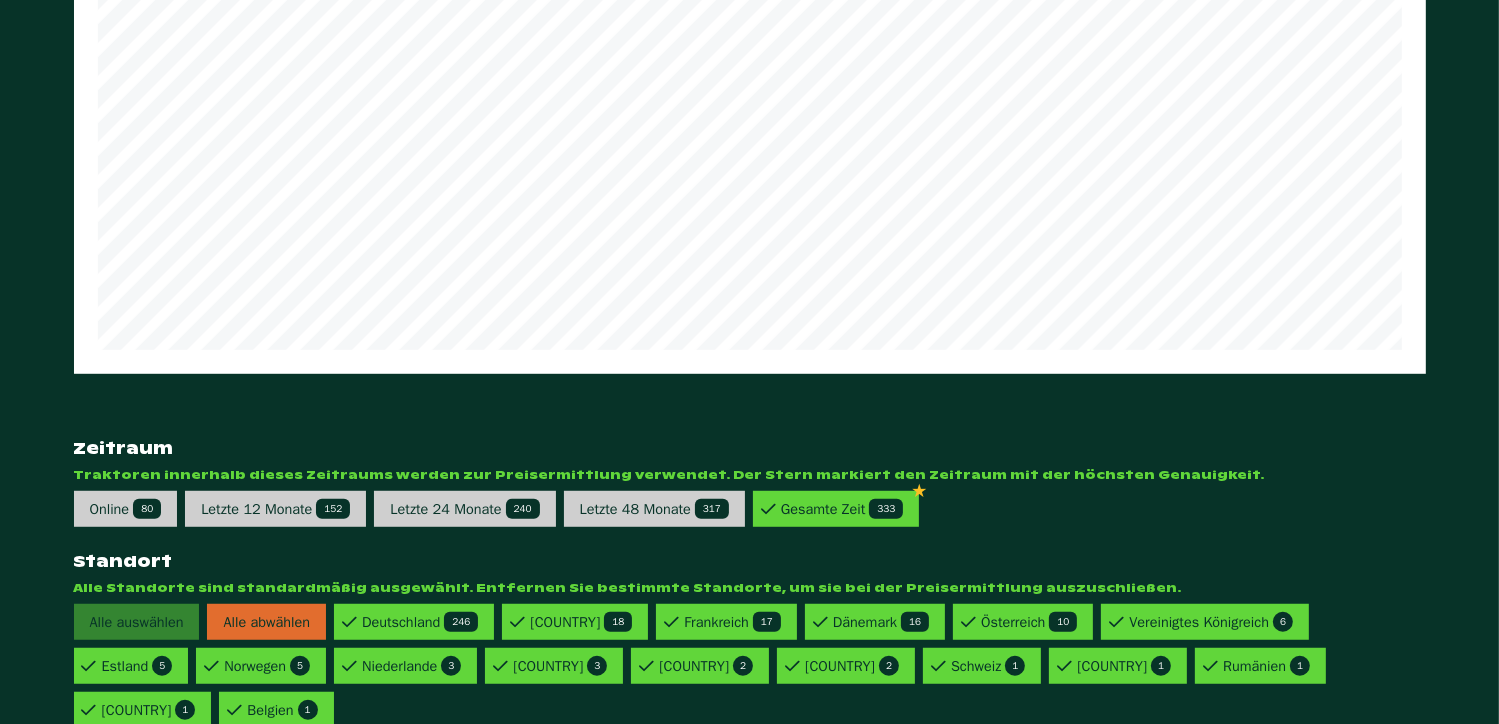 scroll, scrollTop: 1236, scrollLeft: 0, axis: vertical 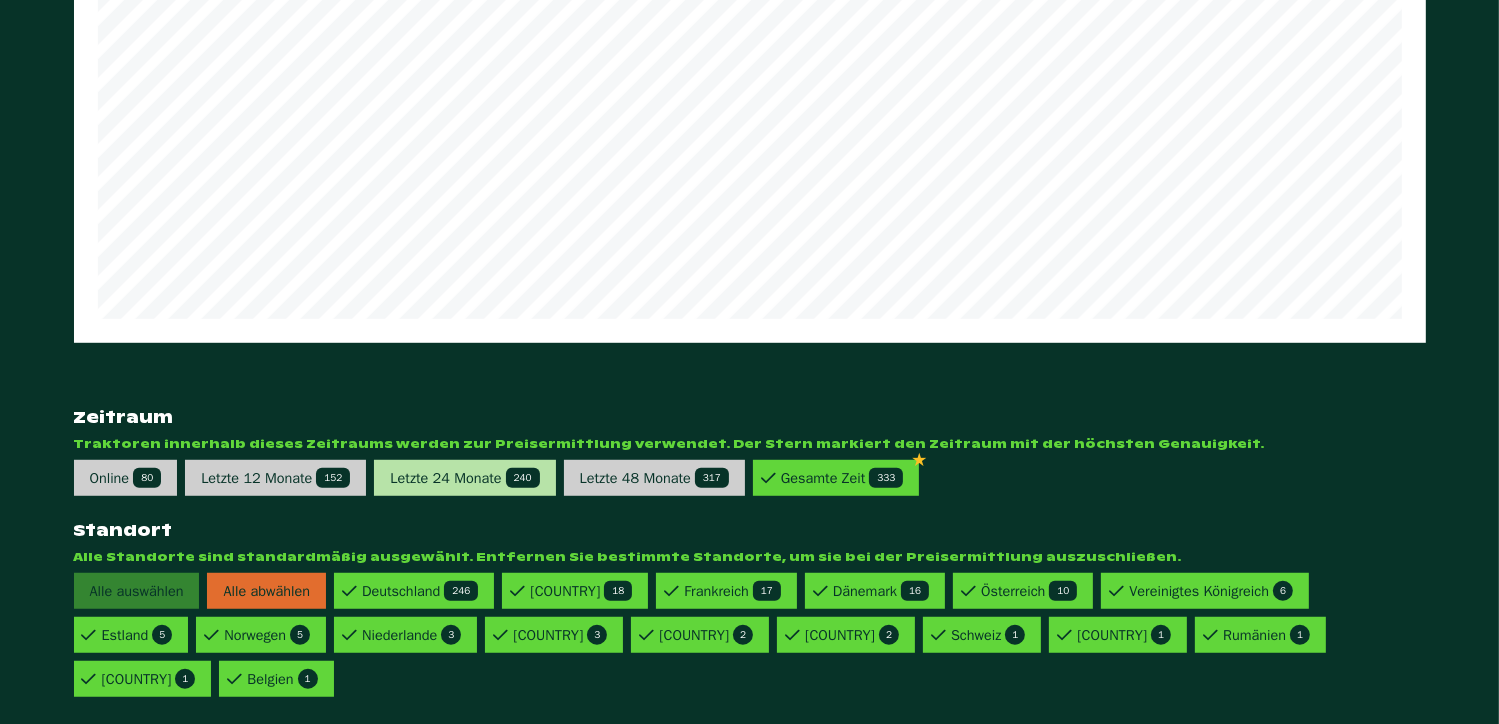 click on "Letzte 24 Monate  240" at bounding box center (464, 478) 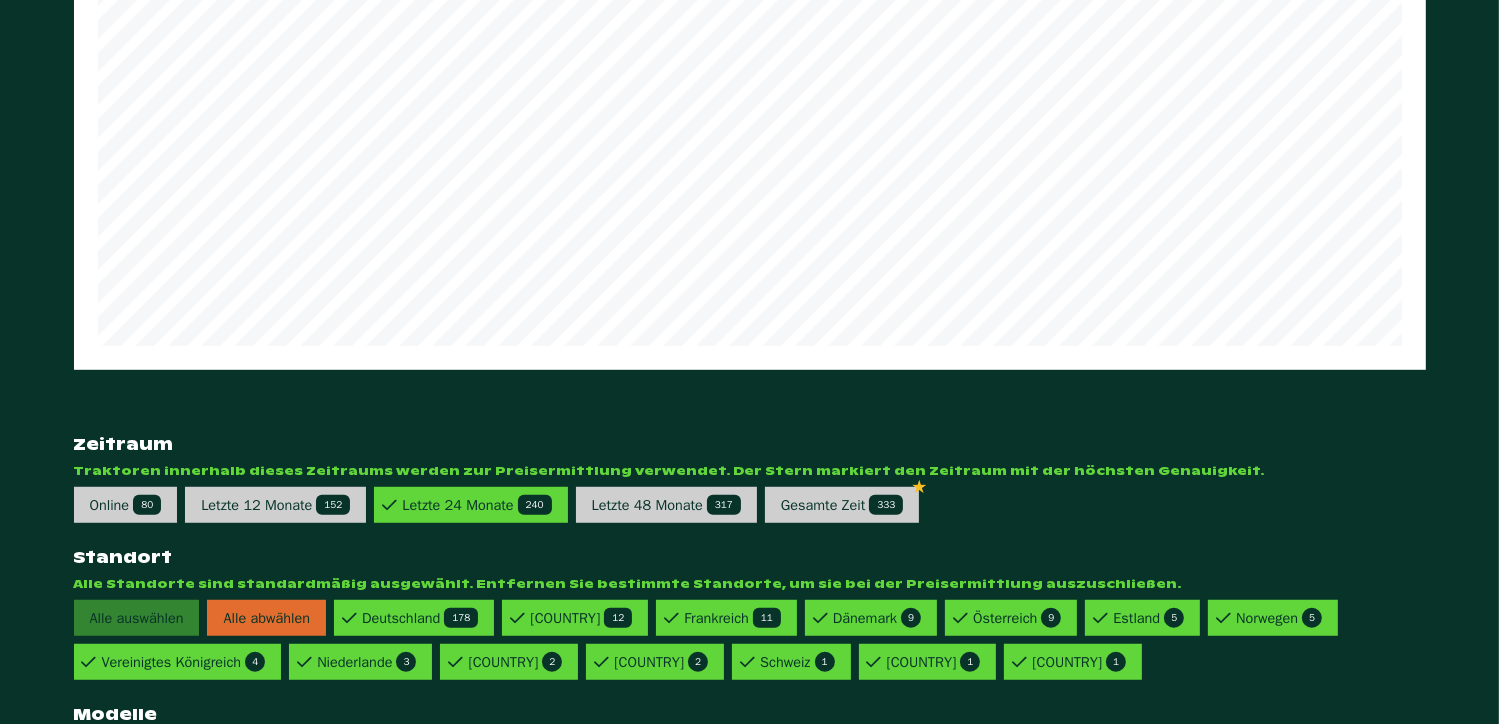 scroll, scrollTop: 1236, scrollLeft: 0, axis: vertical 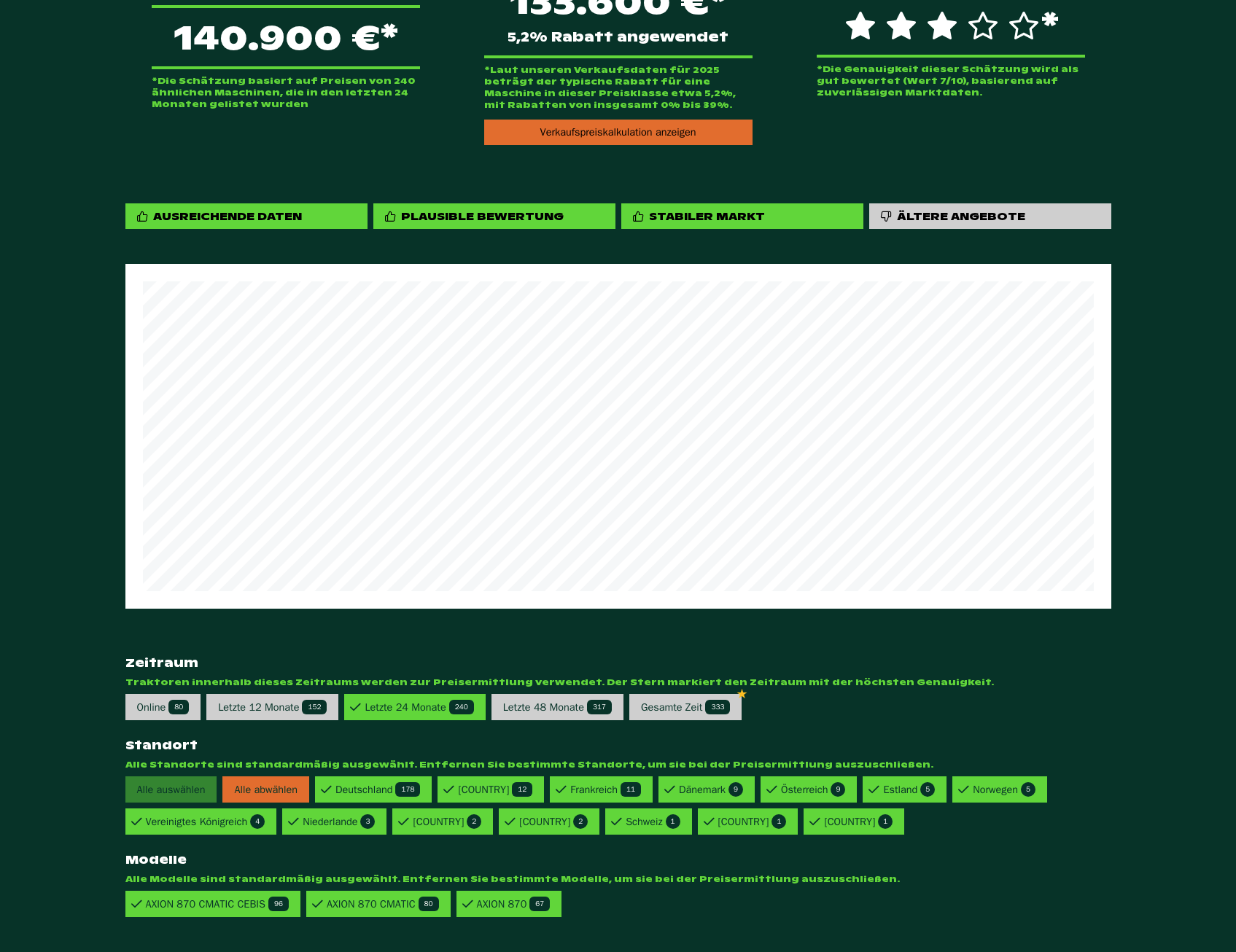 click on "Geschätzter Angebotspreis: 140.900 €* *Die Schätzung basiert auf Preisen von 240 ähnlichen Maschinen, die in den letzten 24 Monaten gelistet wurden Geschätzter Verkaufspreis: 133.600 €*  5,2% Rabatt angewendet *Laut unseren Verkaufsdaten für 2025 beträgt der typische Rabatt für eine Maschine in dieser Preisklasse etwa 5,2%, mit Rabatten von insgesamt 0% bis 39%. Verkaufspreiskalkulation anzeigen Schätzungsgenauigkeit: *  *Die Genauigkeit dieser Schätzung wird als gut bewertet (Wert 7/10), basierend auf zuverlässigen Marktdaten. Verkaufspreisrechner 133.600 €* mit 5,2% Rabatt *Basierend auf unseren Verkaufsdaten beträgt der durchschnittliche Rabatt für diesen Maschinentyp mit einem Listenpreis von 140.900 € etwa 5,2%, was zu einer Gesamtersparnis von 7.300 € führt. Rabattanalyse Der durchschnittliche Rabatt im Jahr 2025 betrug 9.5%, stieg um 0.6% im Vergleich zu 2024 und um 2.6% im Vergleich zu 2023. Ausreichende Daten Plausible Bewertung Stabiler Markt Ältere Angebote Zeitraum 80" 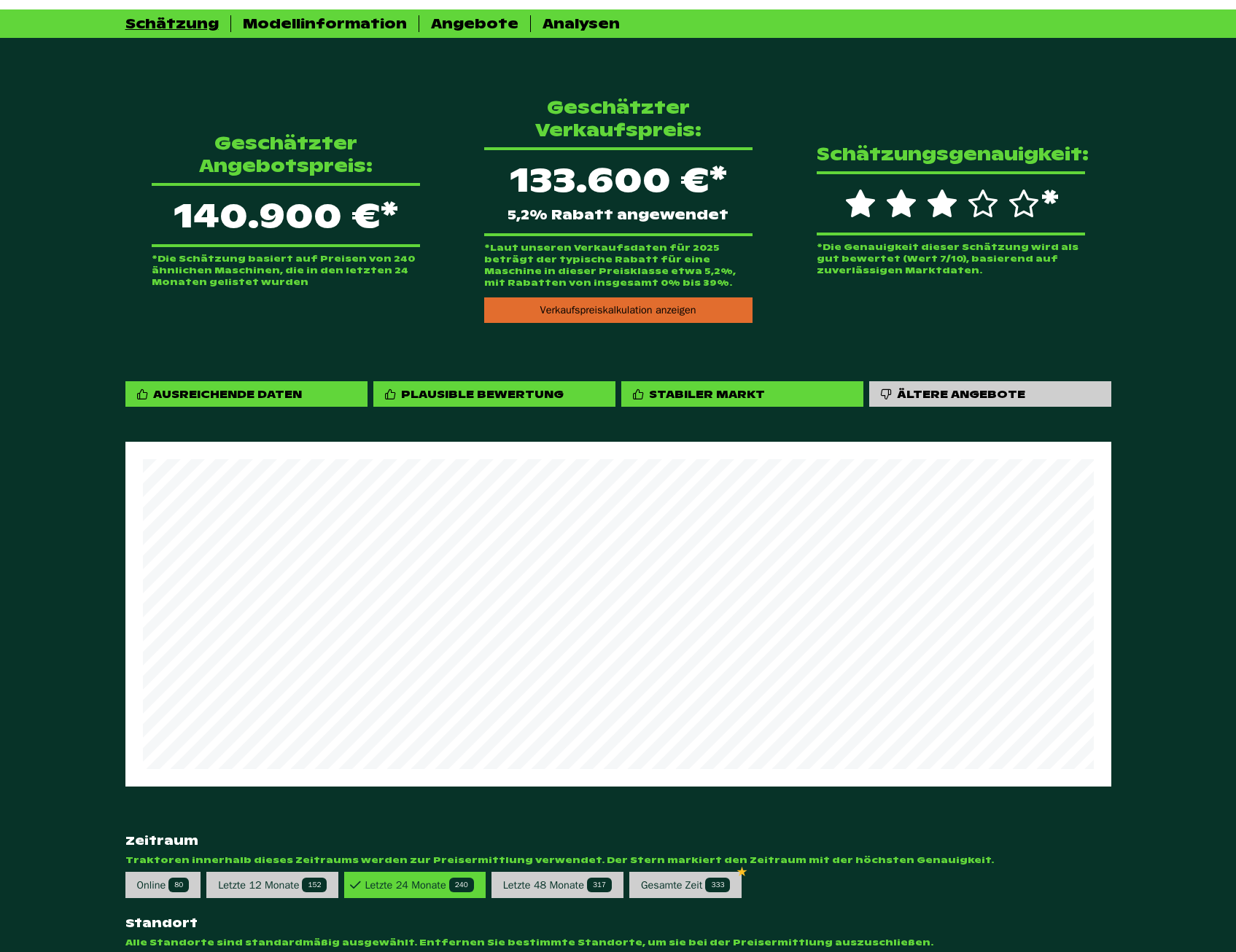 scroll, scrollTop: 292, scrollLeft: 0, axis: vertical 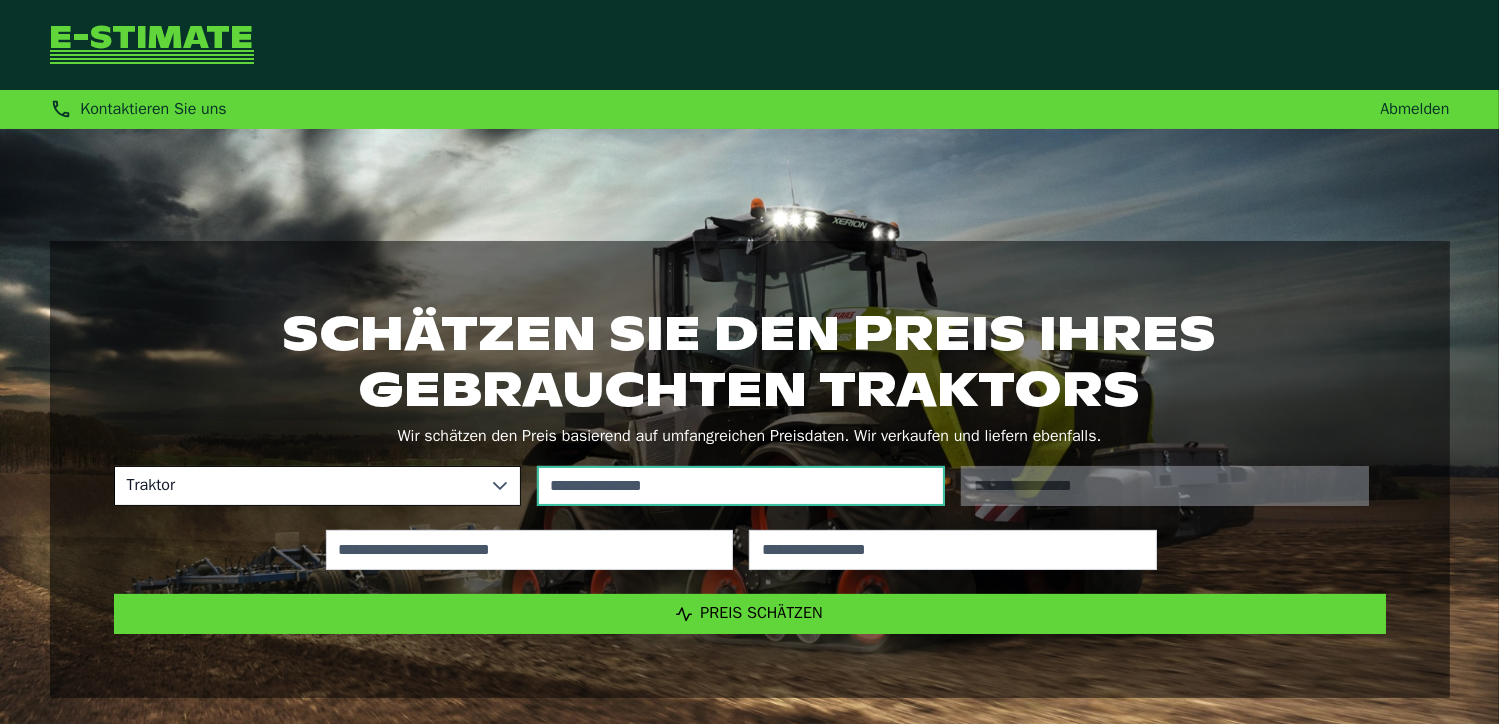 click at bounding box center [741, 486] 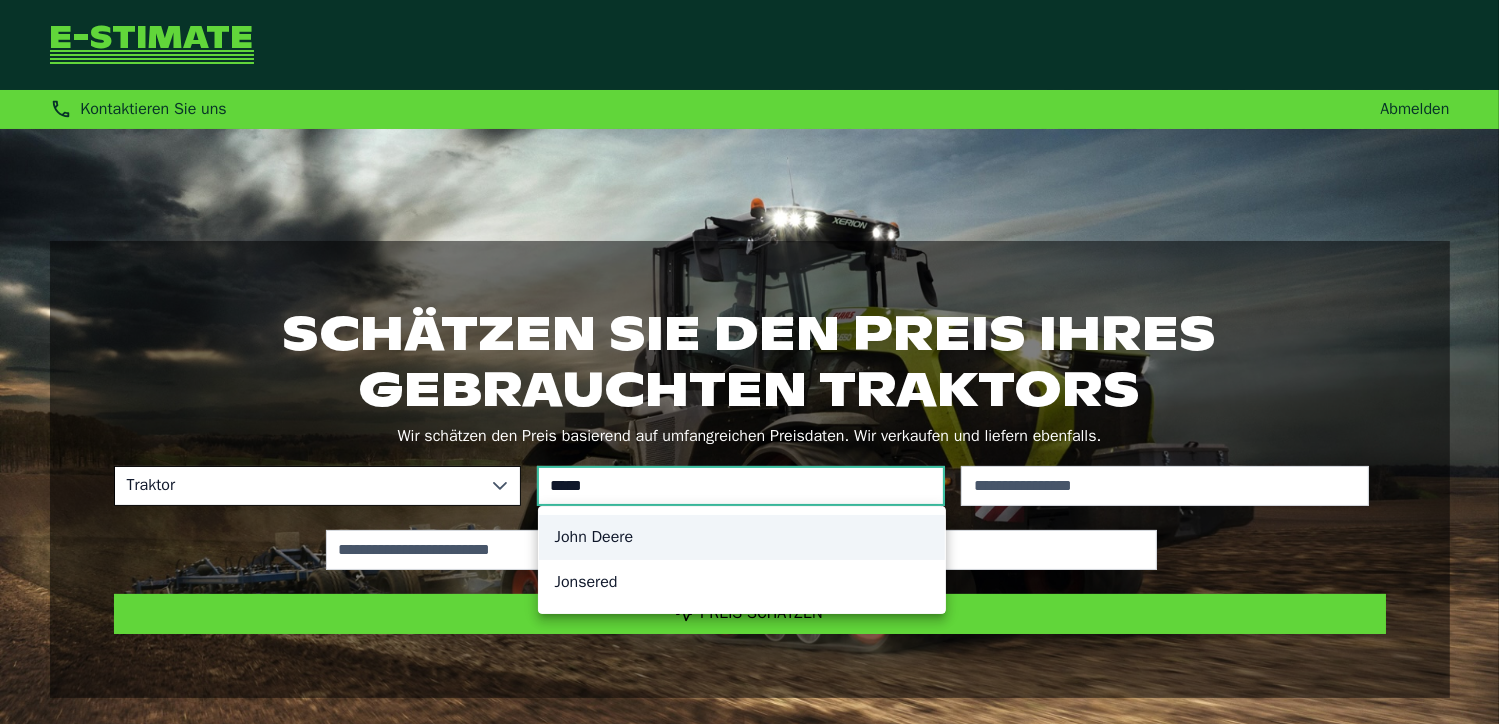 type on "****" 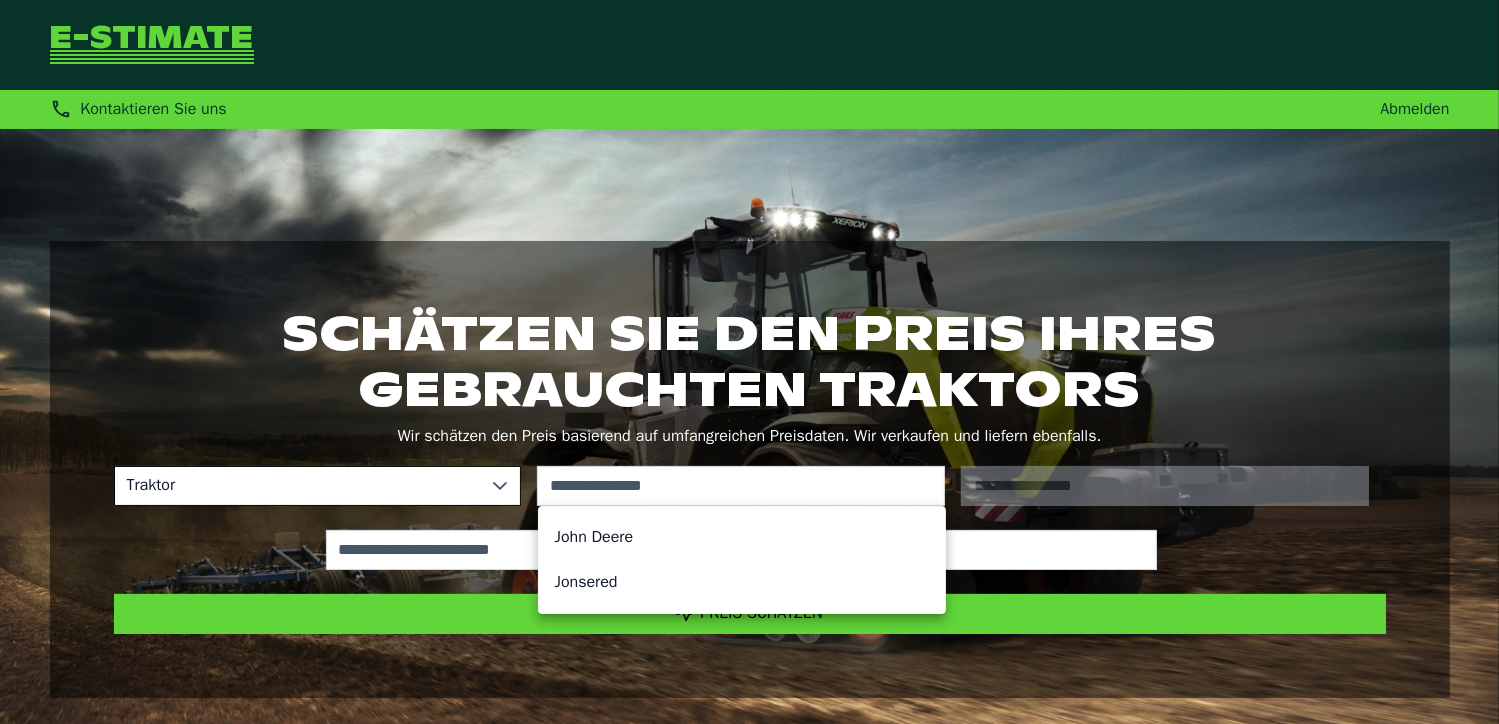 click on "John Deere" 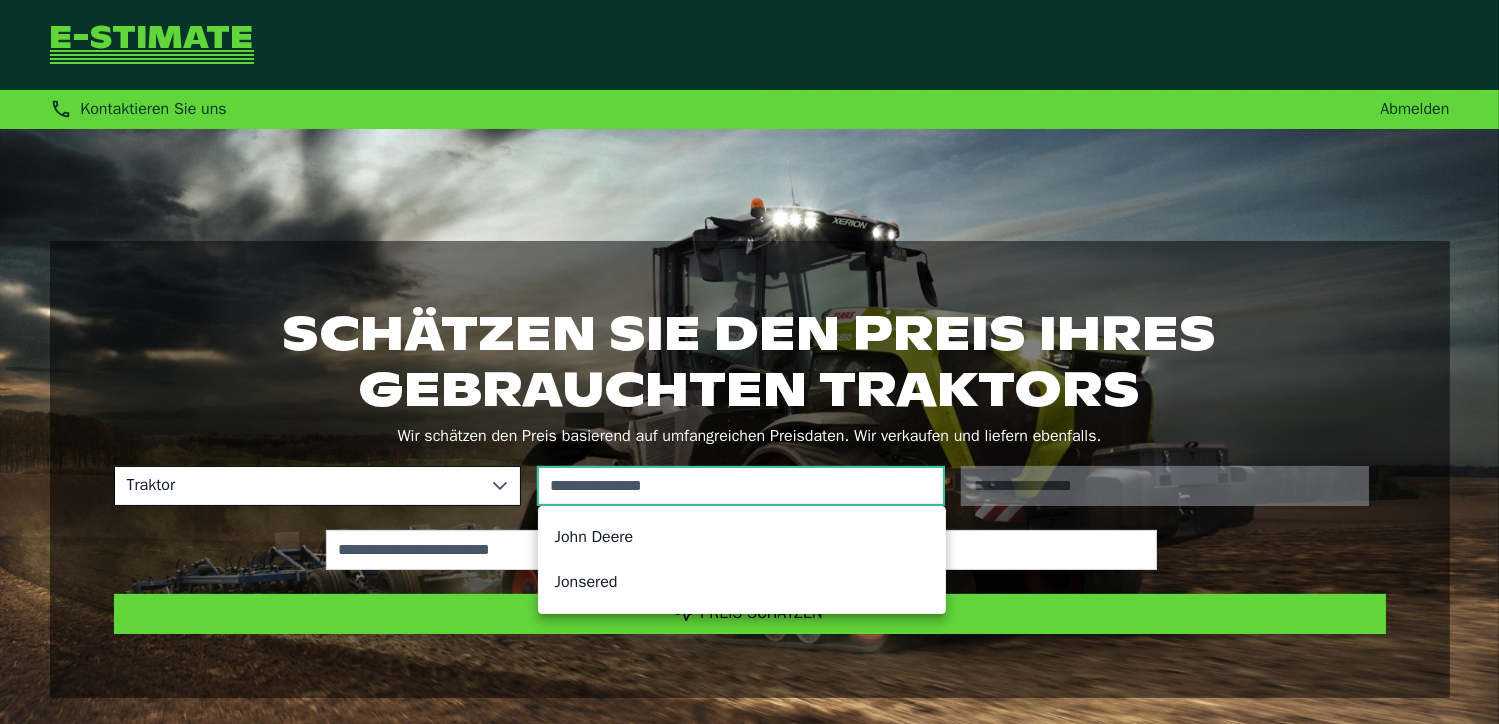 type on "**********" 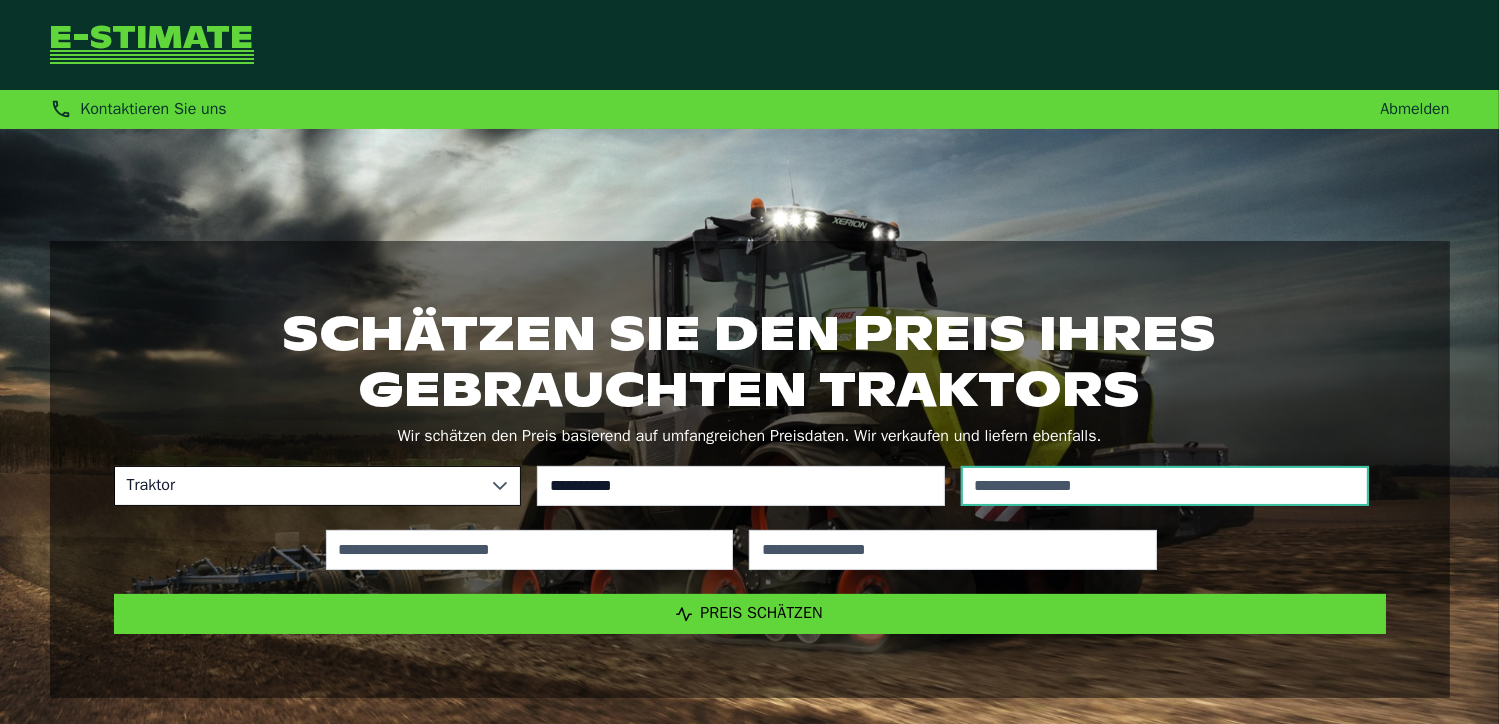 click at bounding box center [1165, 486] 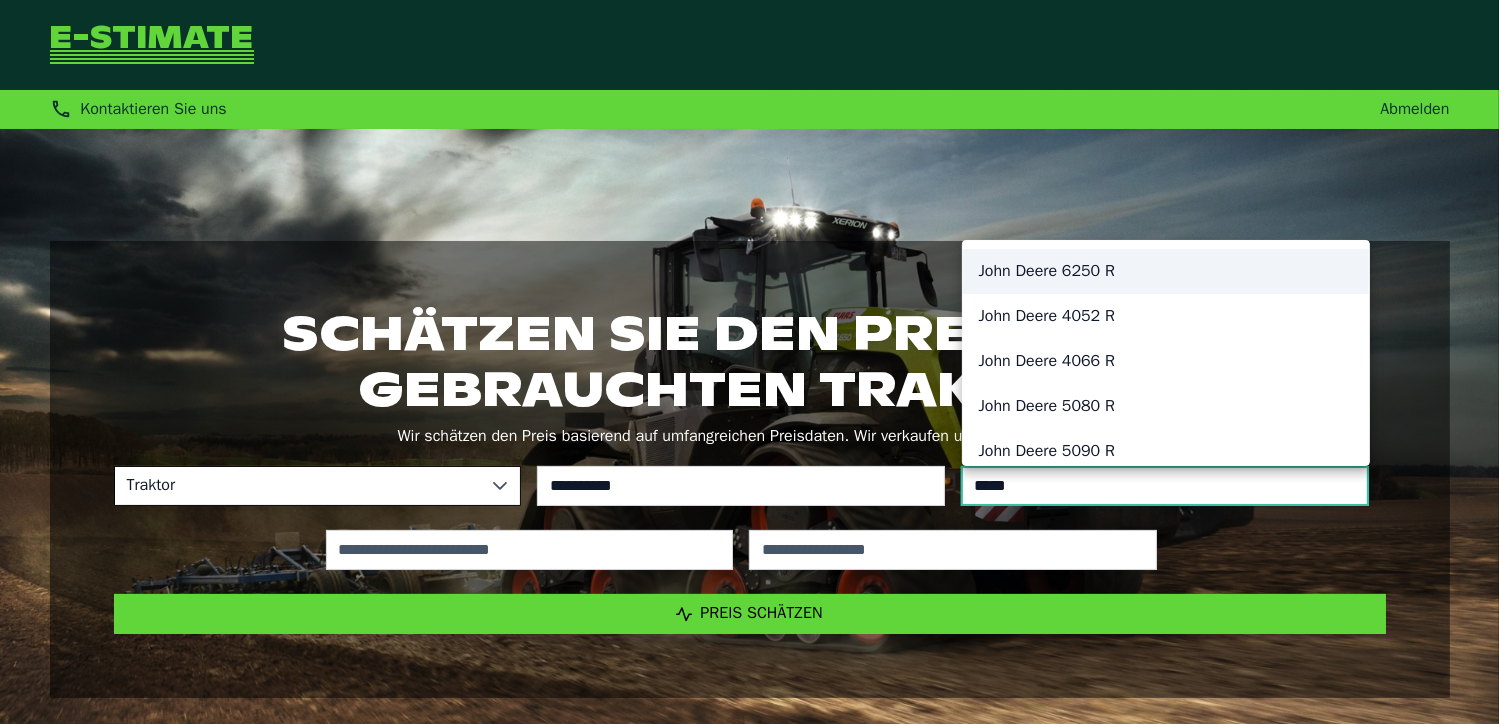 scroll, scrollTop: 8, scrollLeft: 0, axis: vertical 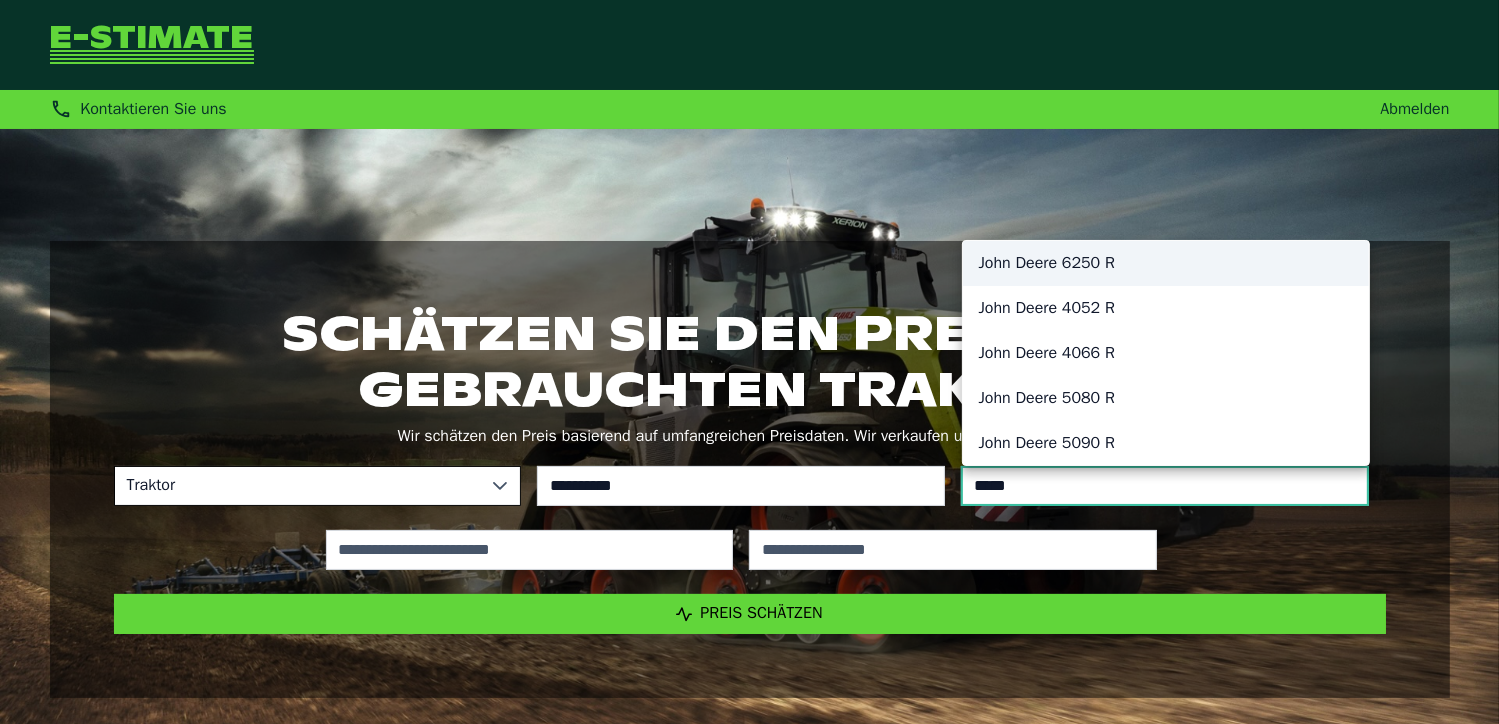 type on "*****" 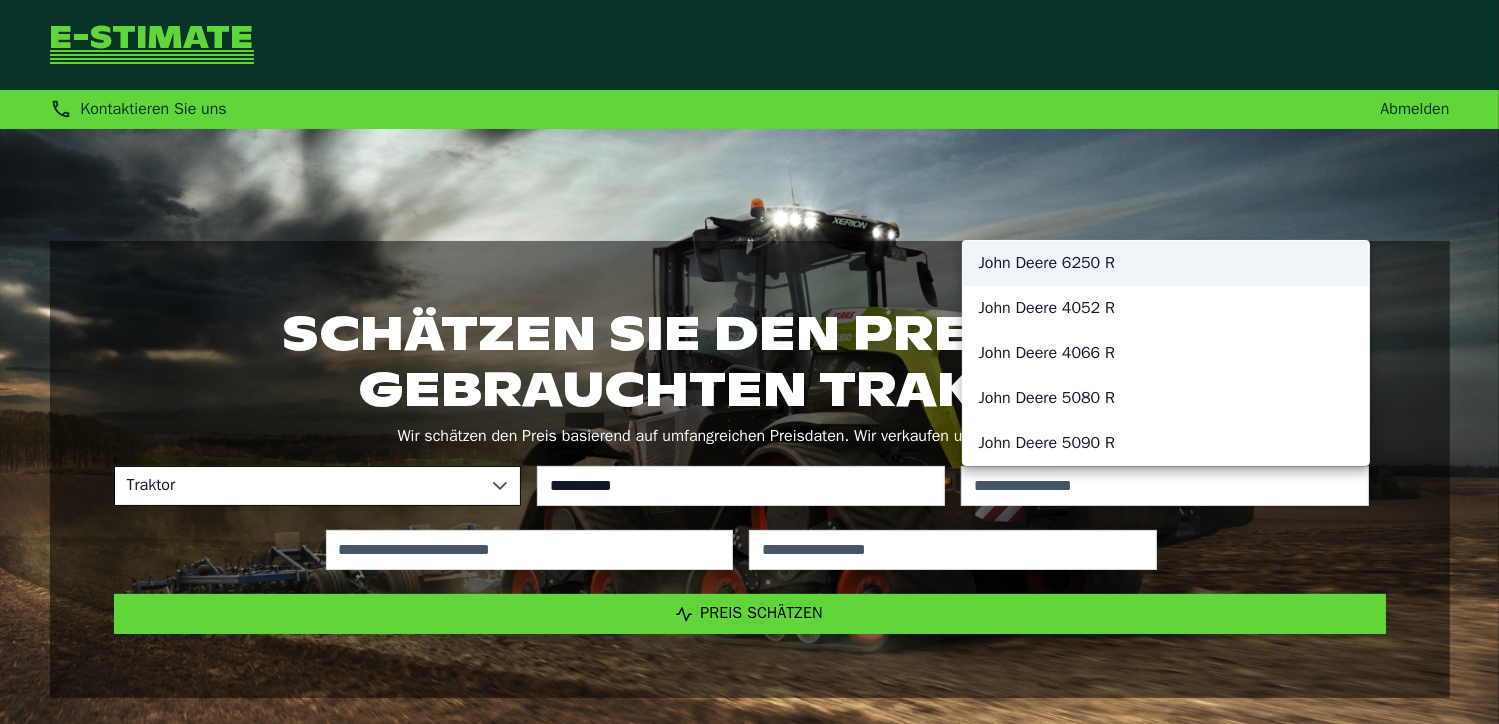 click on "John Deere 6250 R" 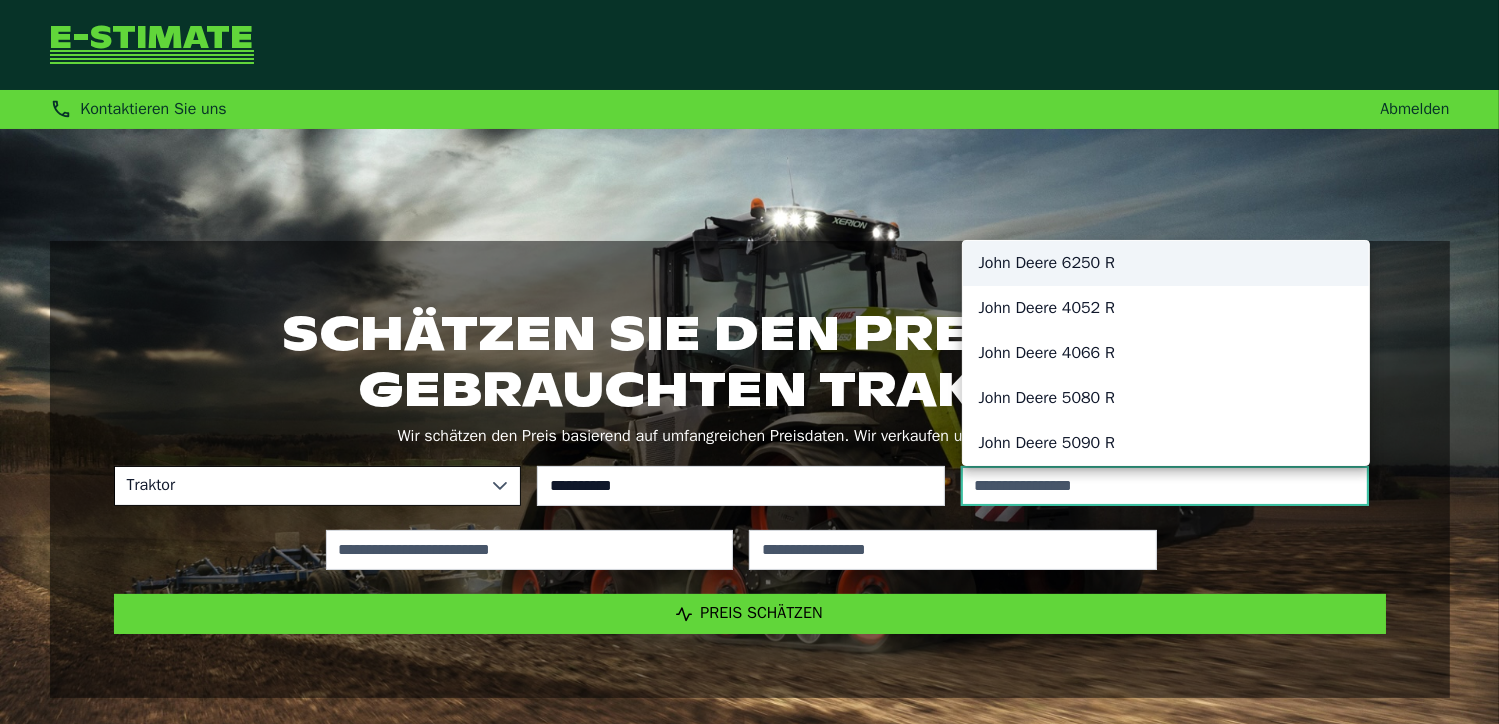 type on "******" 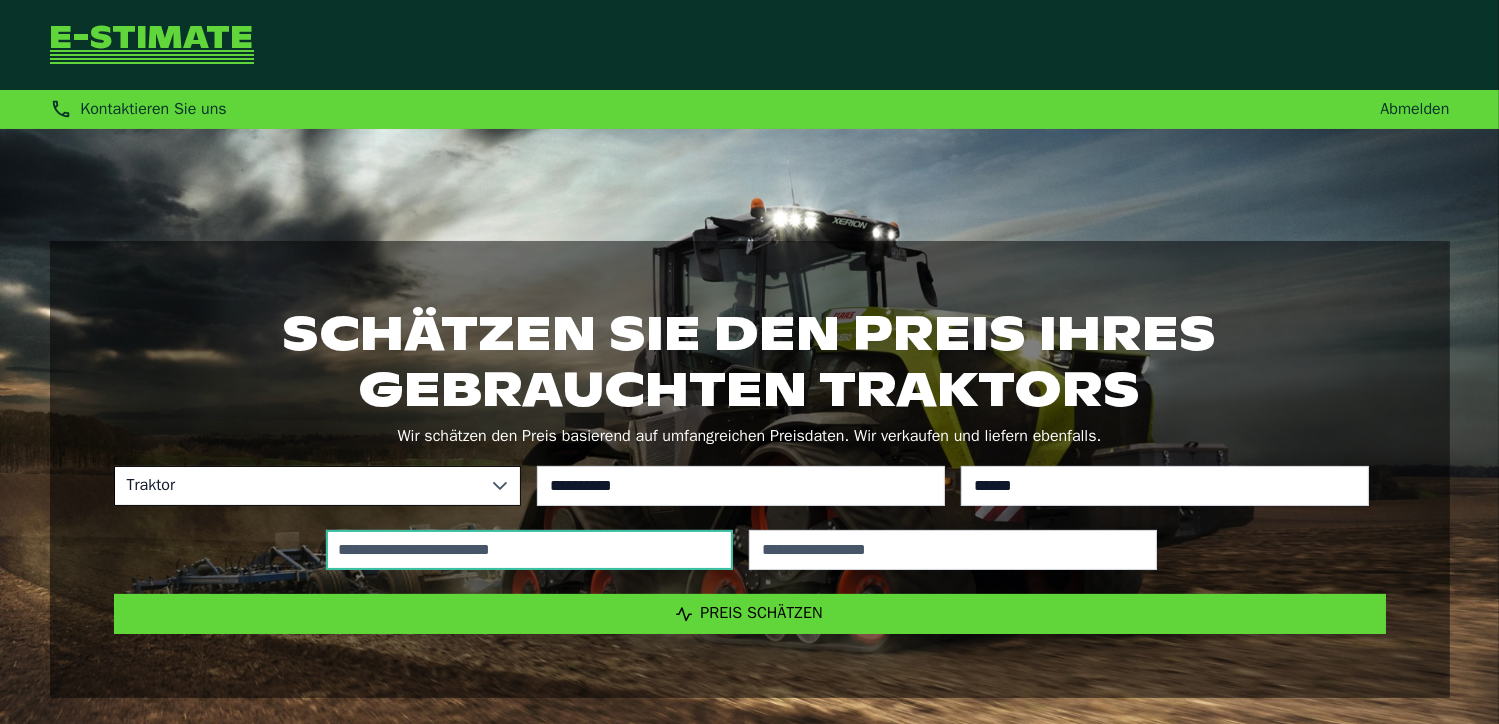 click at bounding box center [530, 550] 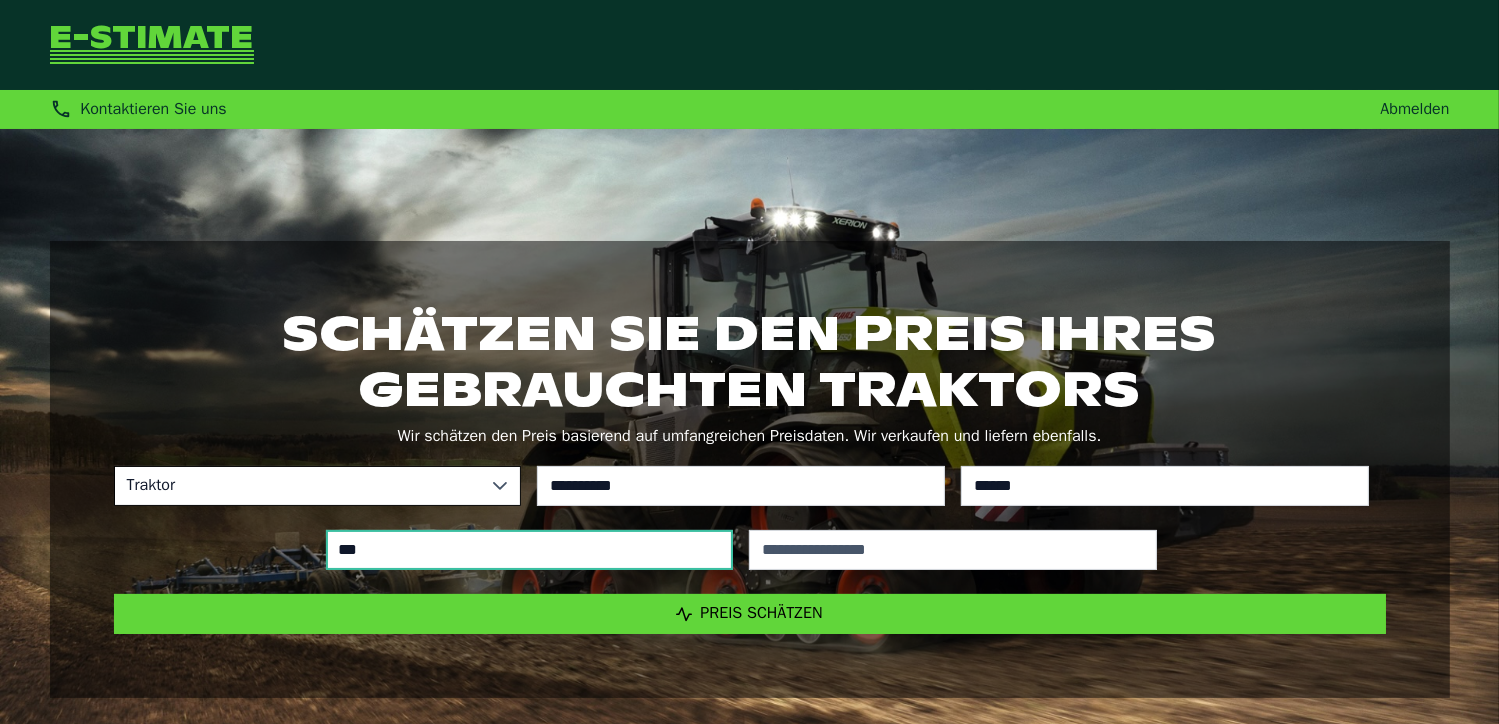 type on "*****" 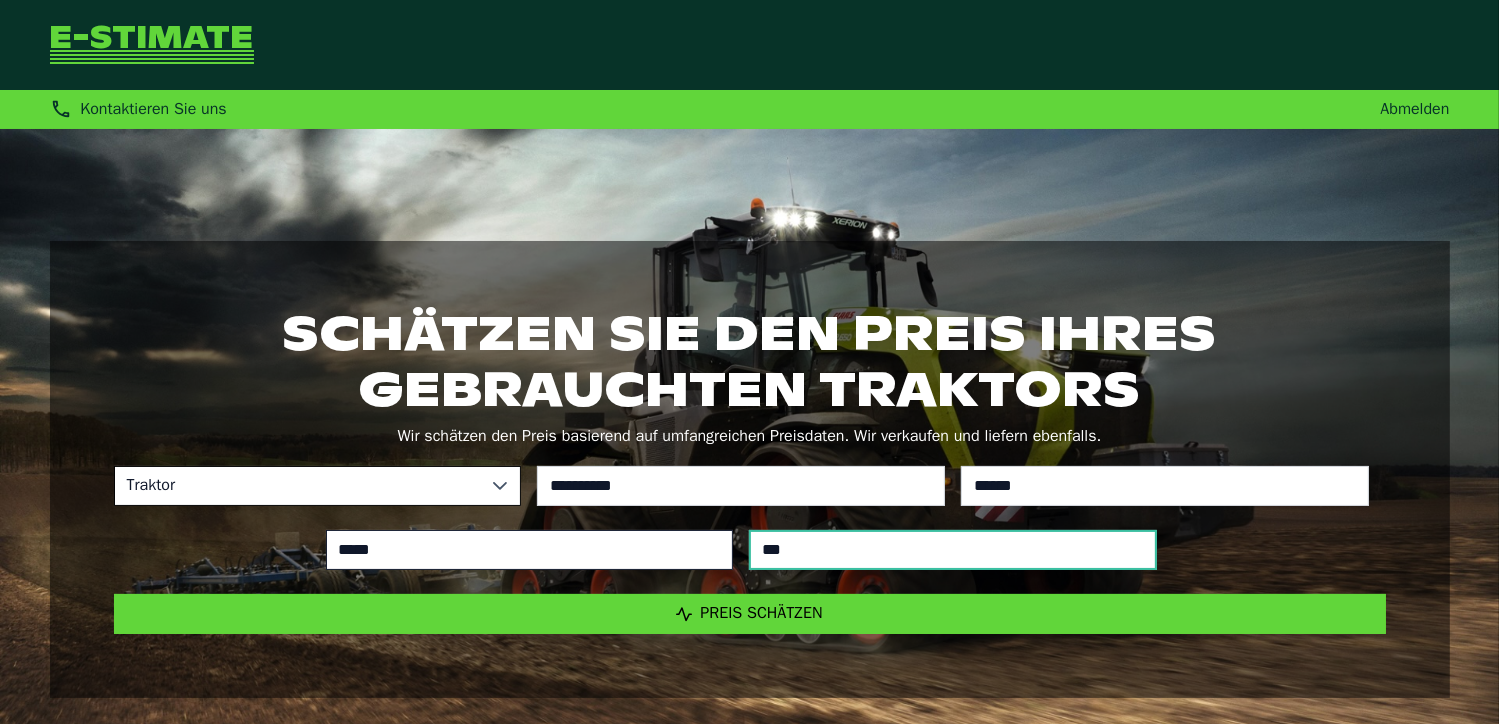 type on "****" 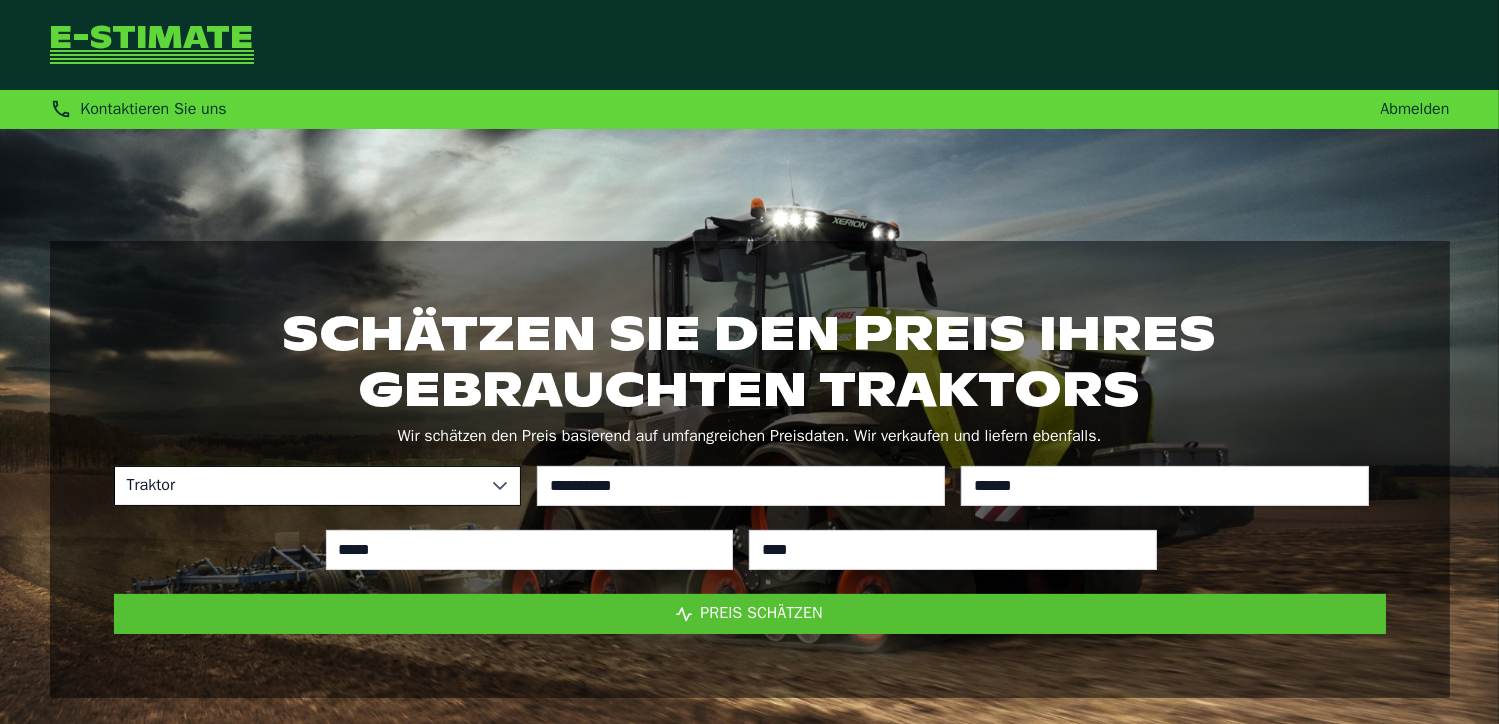 click on "Preis schätzen" at bounding box center [750, 614] 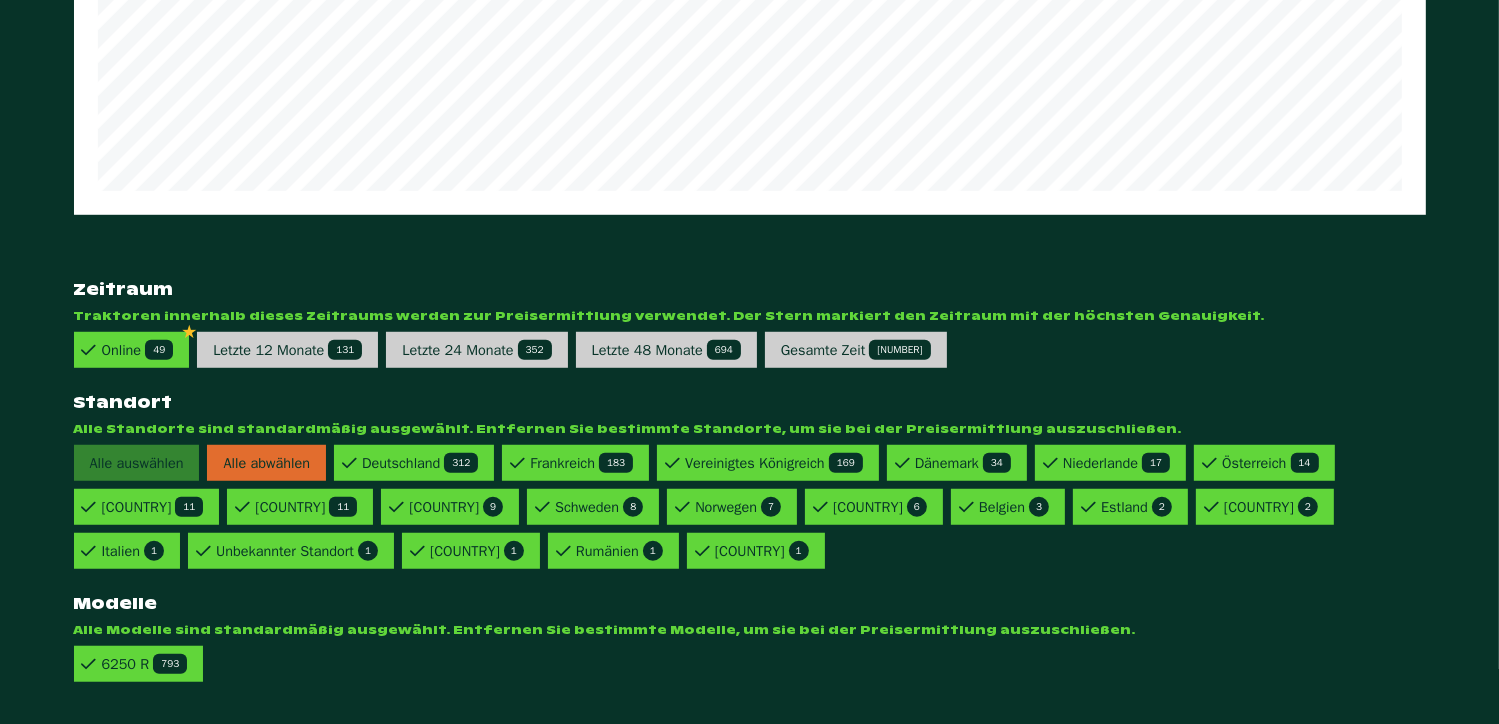 scroll, scrollTop: 1368, scrollLeft: 0, axis: vertical 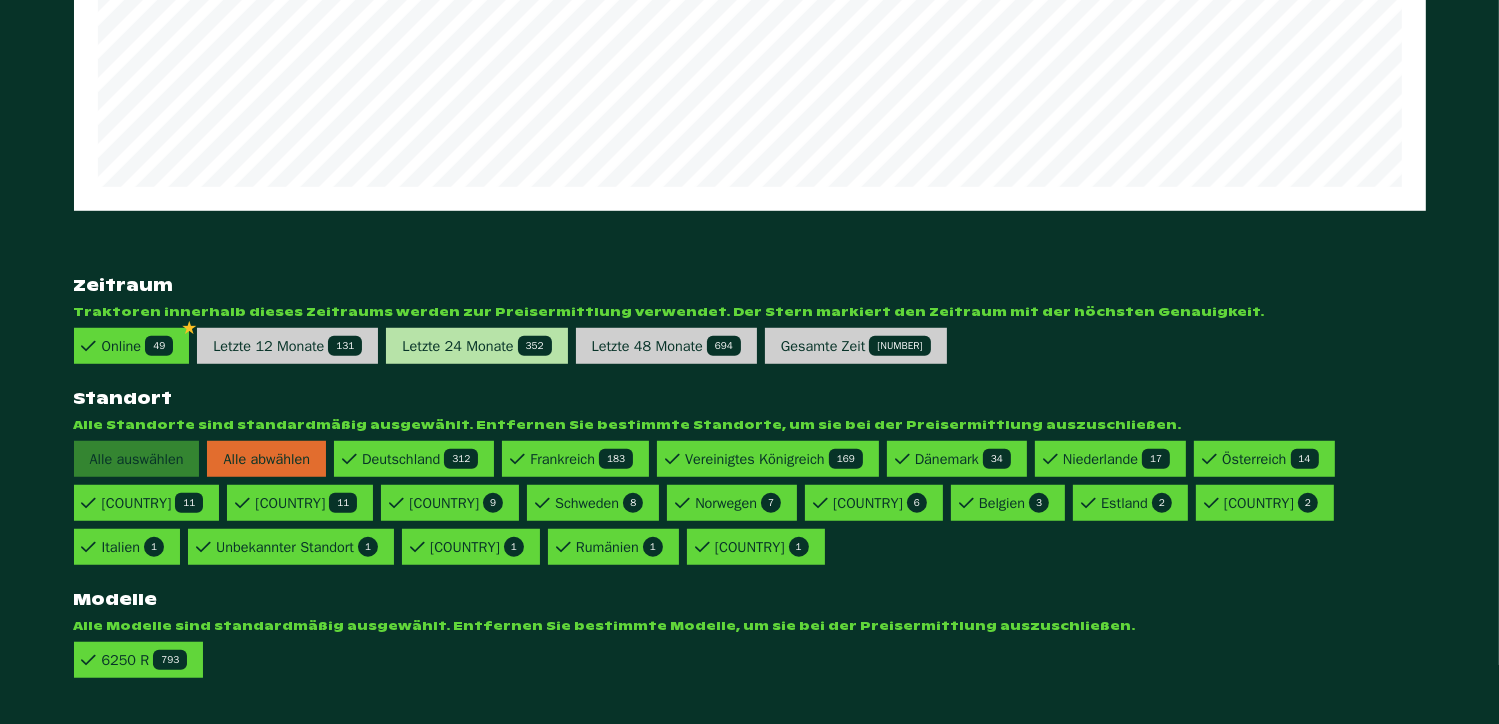 click on "Letzte [TIME]  [NUMBER]" at bounding box center [476, 346] 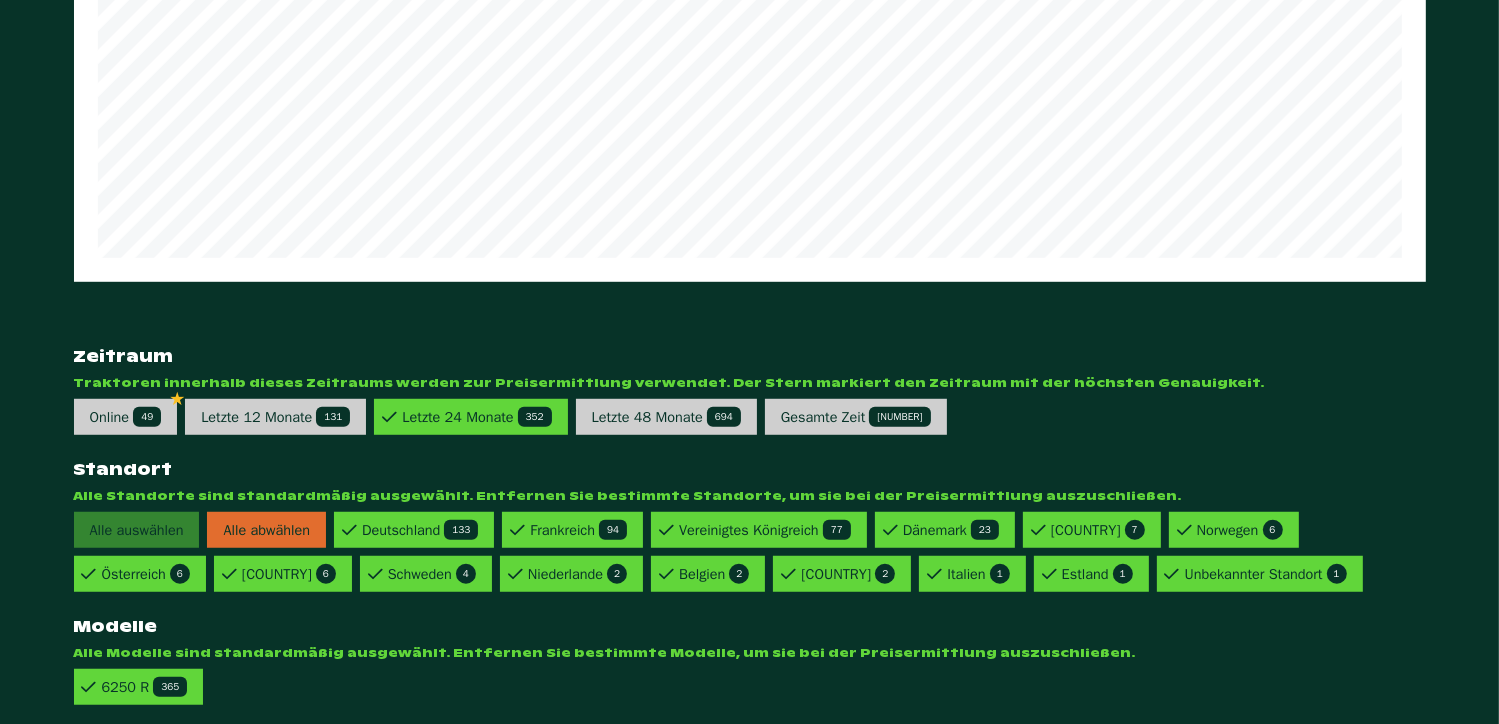 scroll, scrollTop: 1324, scrollLeft: 0, axis: vertical 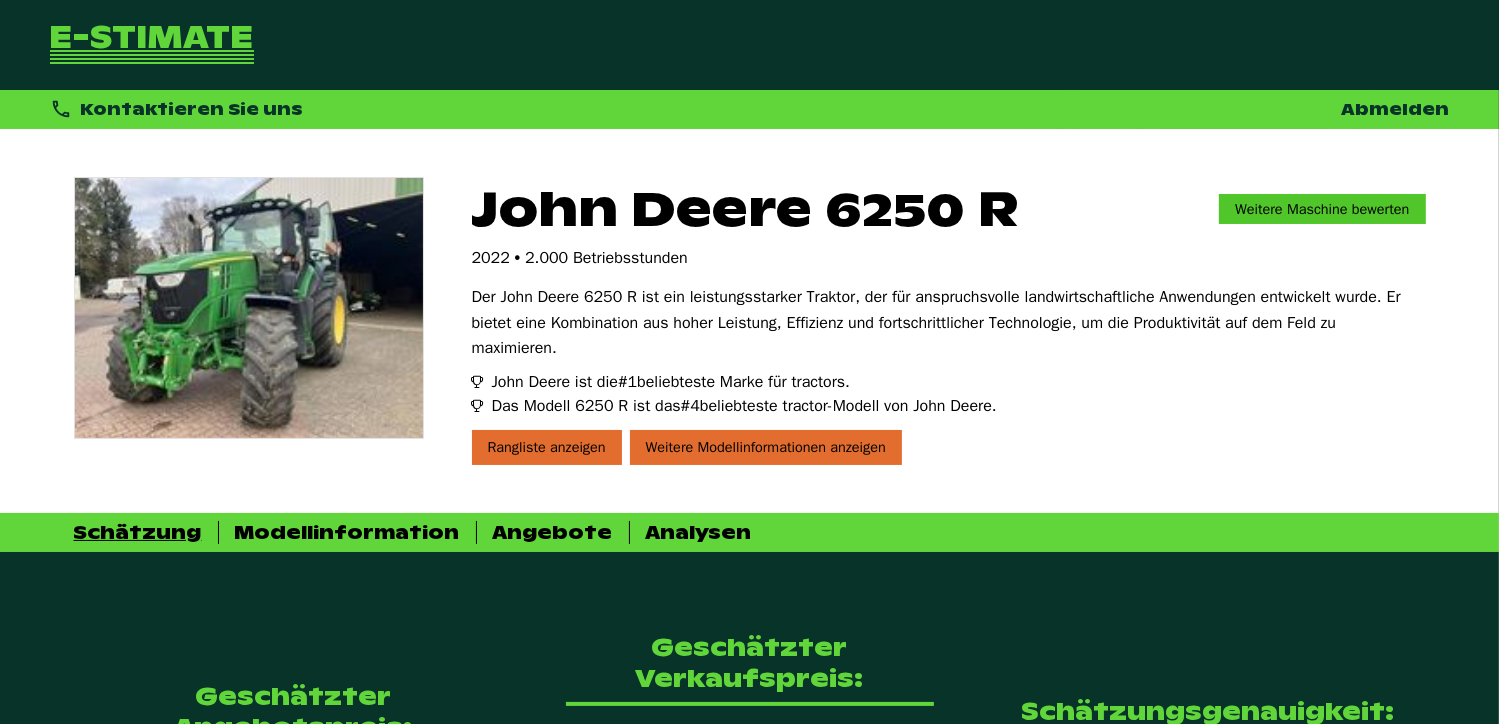 click on "Weitere Maschine bewerten" at bounding box center (1322, 209) 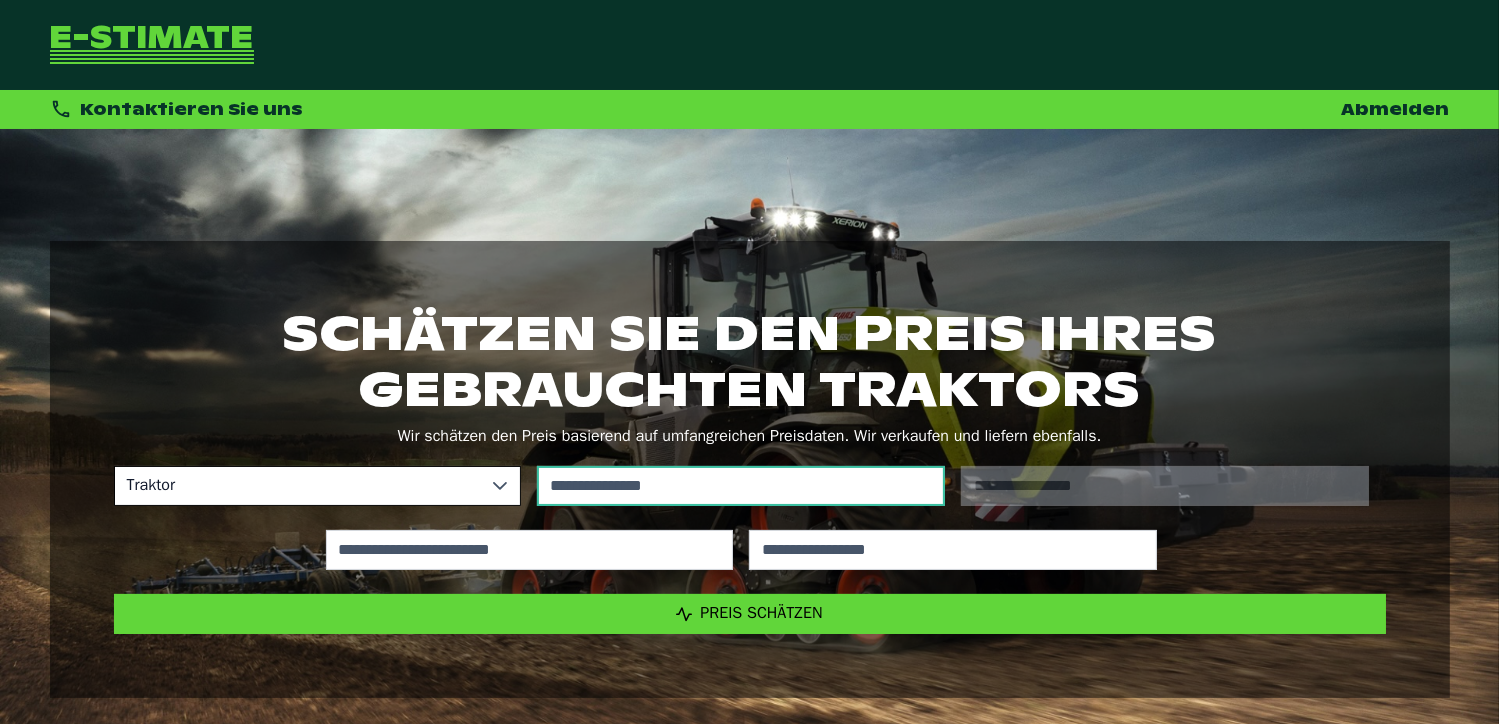 click at bounding box center (741, 486) 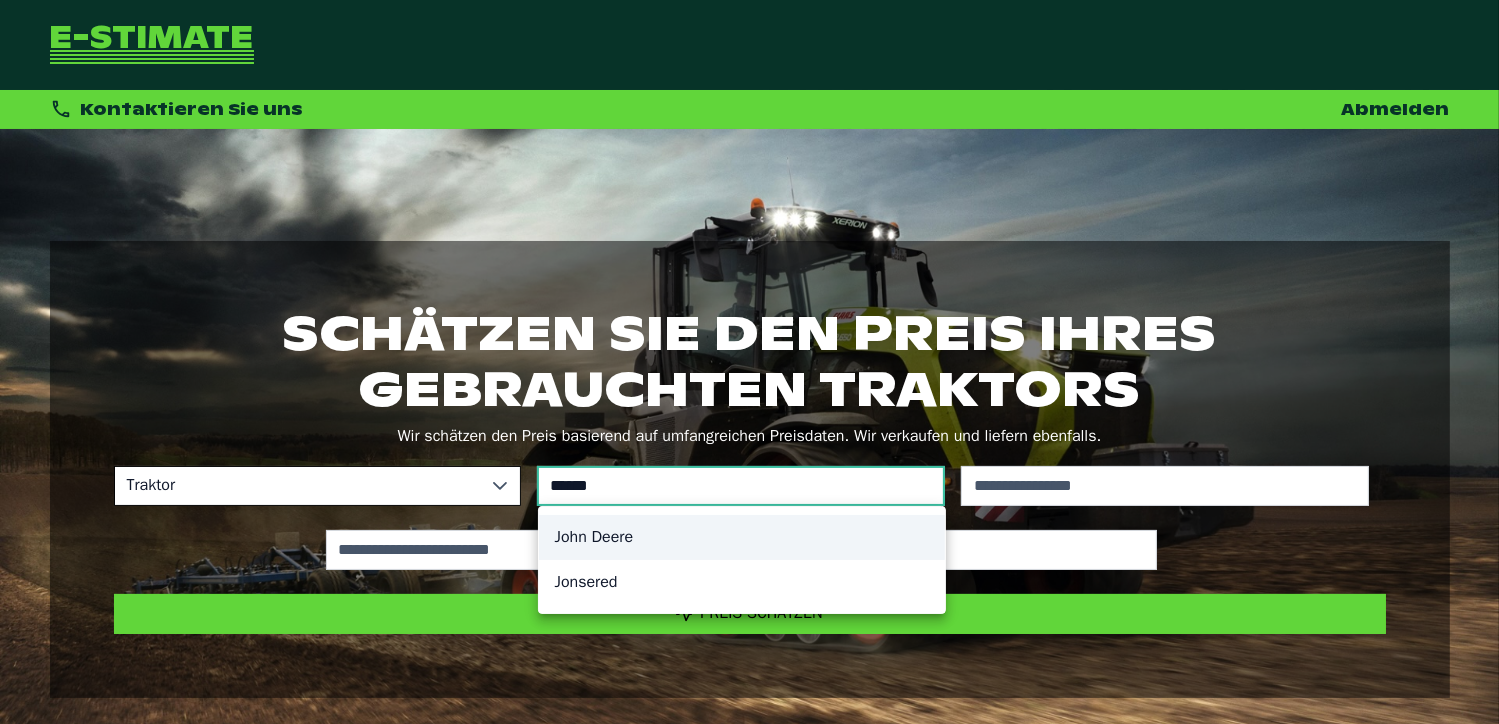 type on "******" 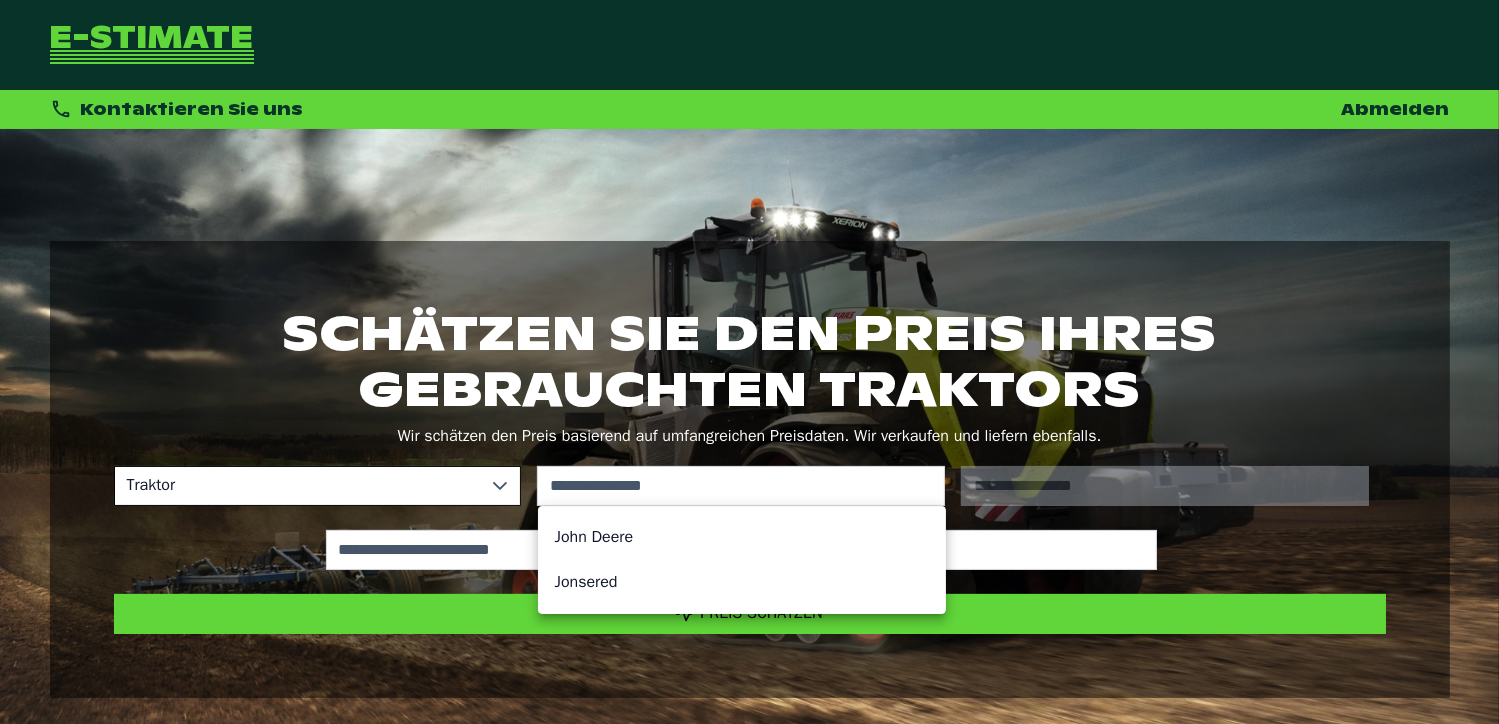 click on "John Deere" 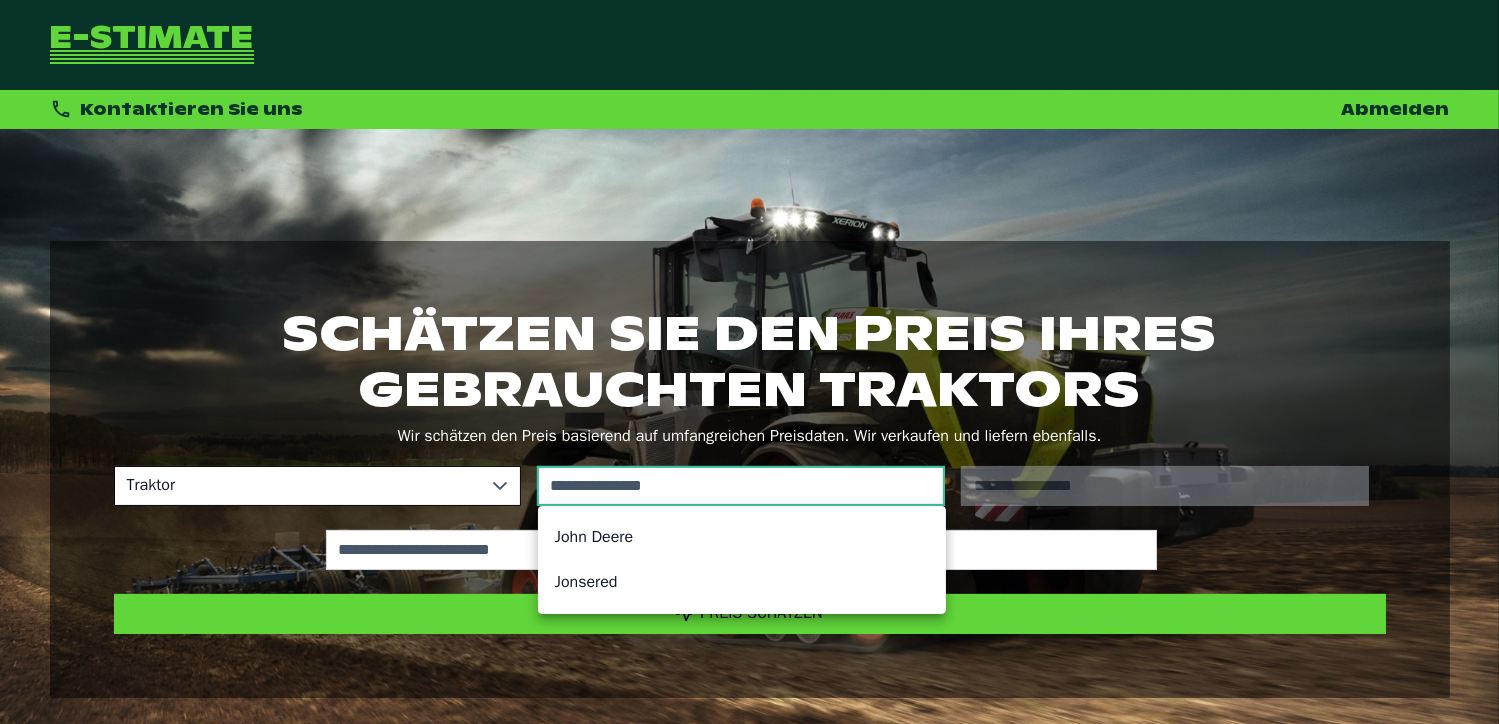 type on "**********" 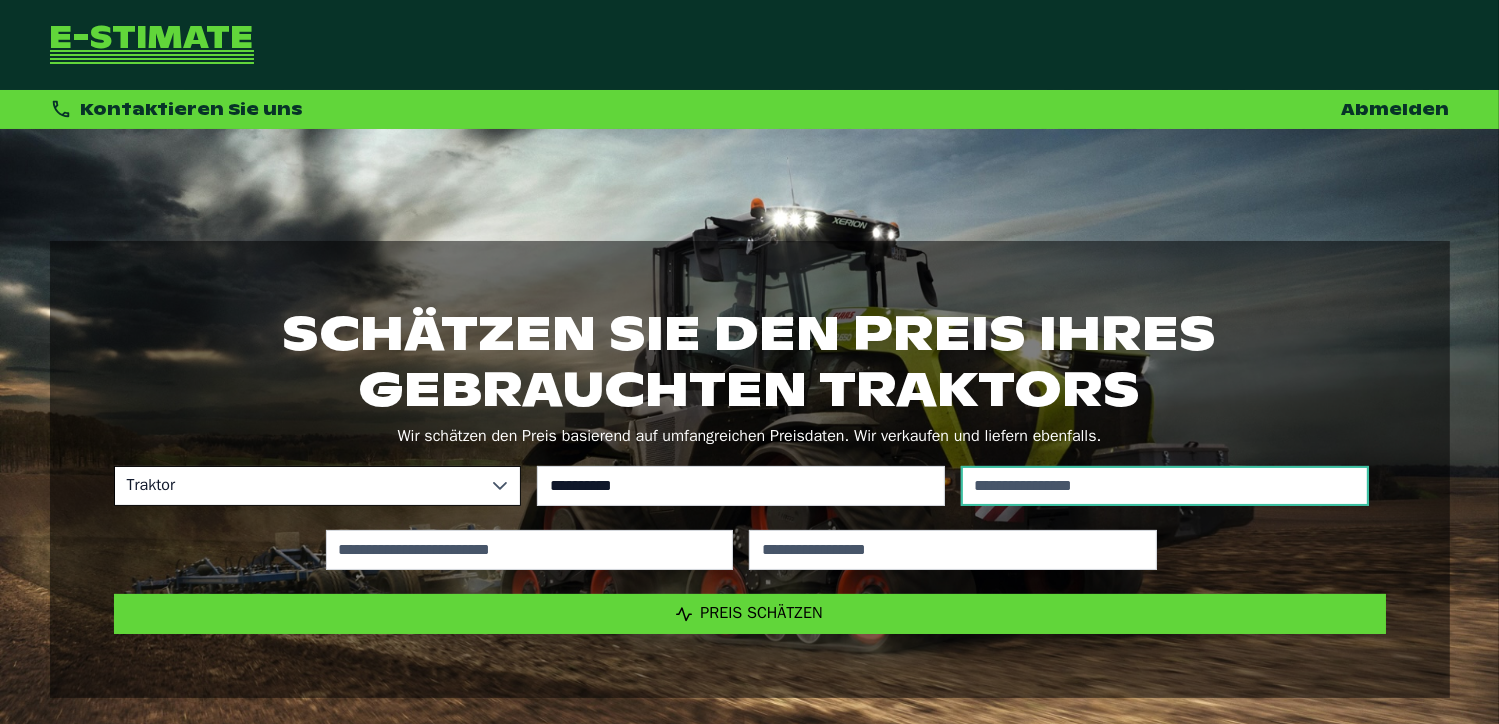 click at bounding box center [1165, 486] 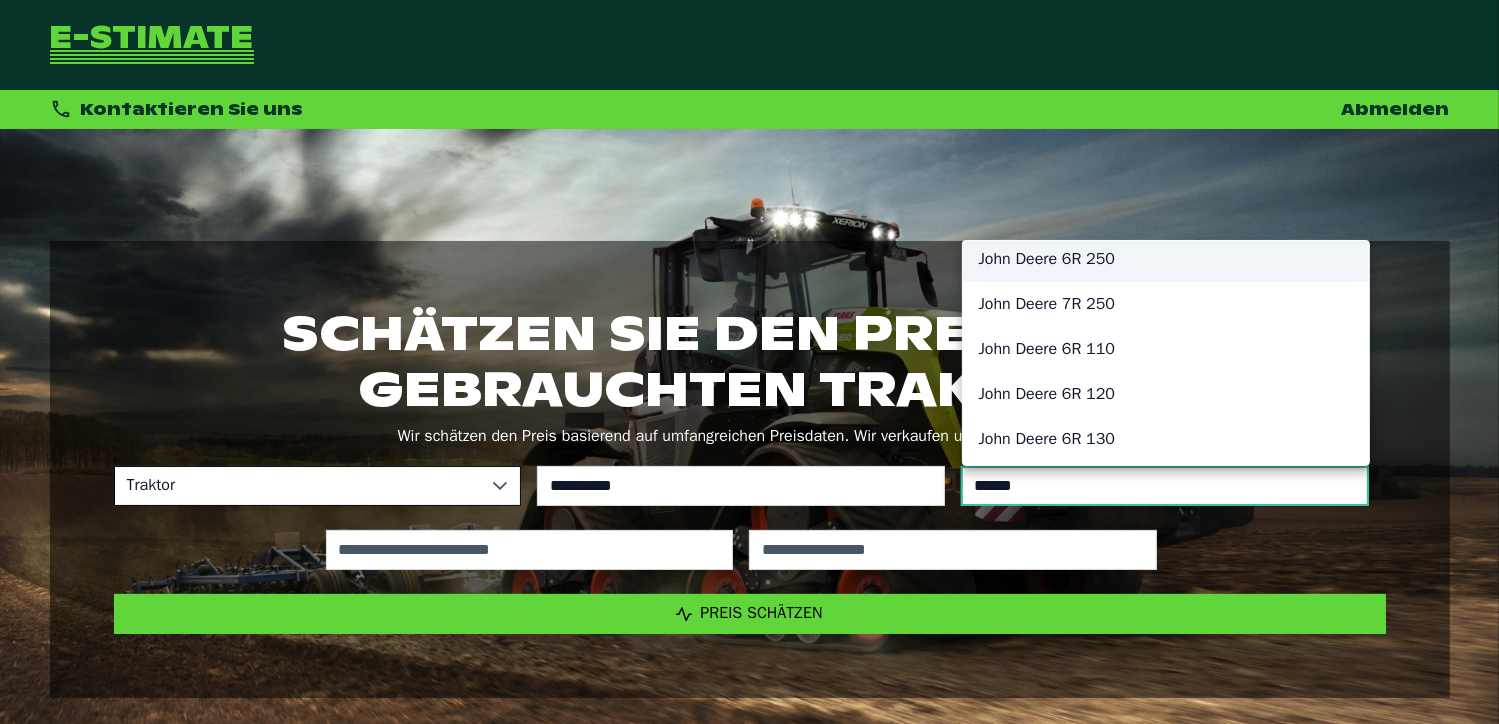 scroll, scrollTop: 8, scrollLeft: 0, axis: vertical 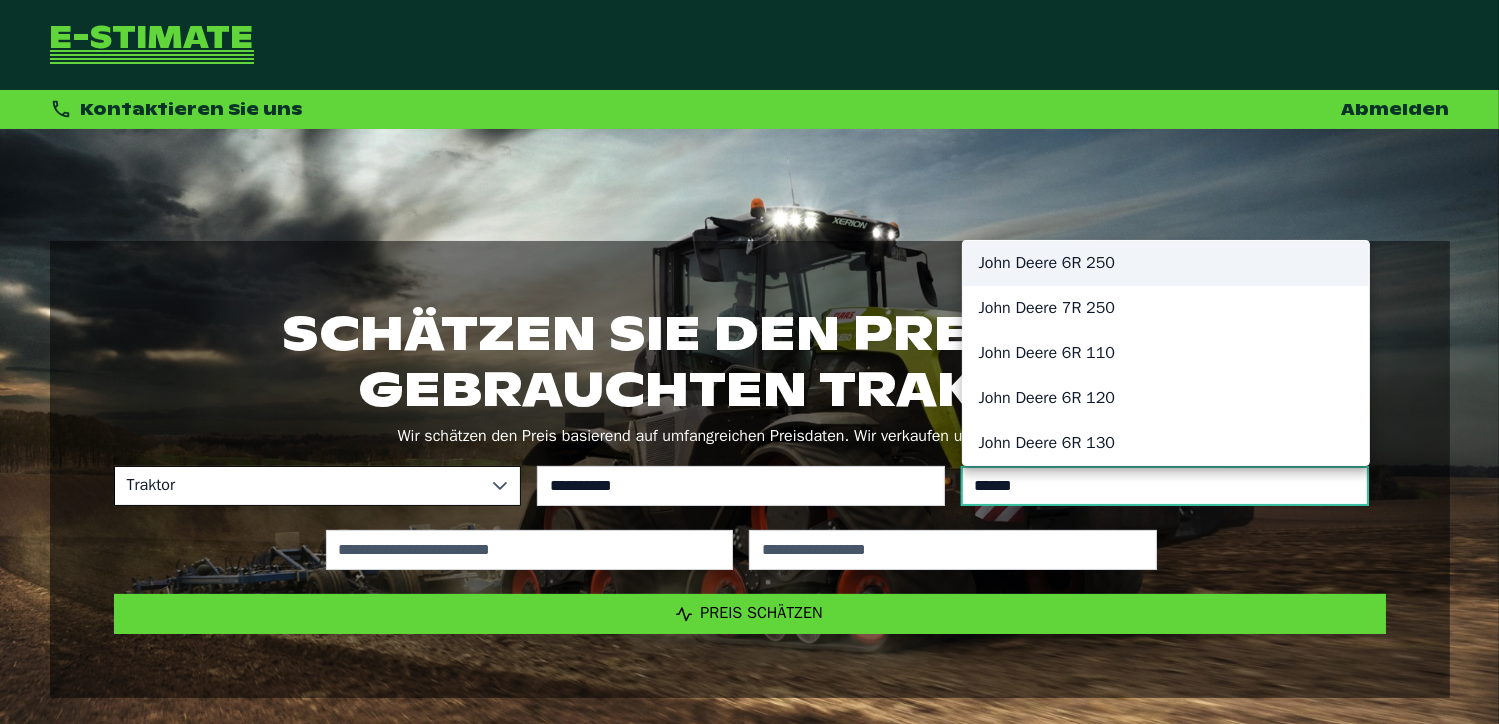 type on "******" 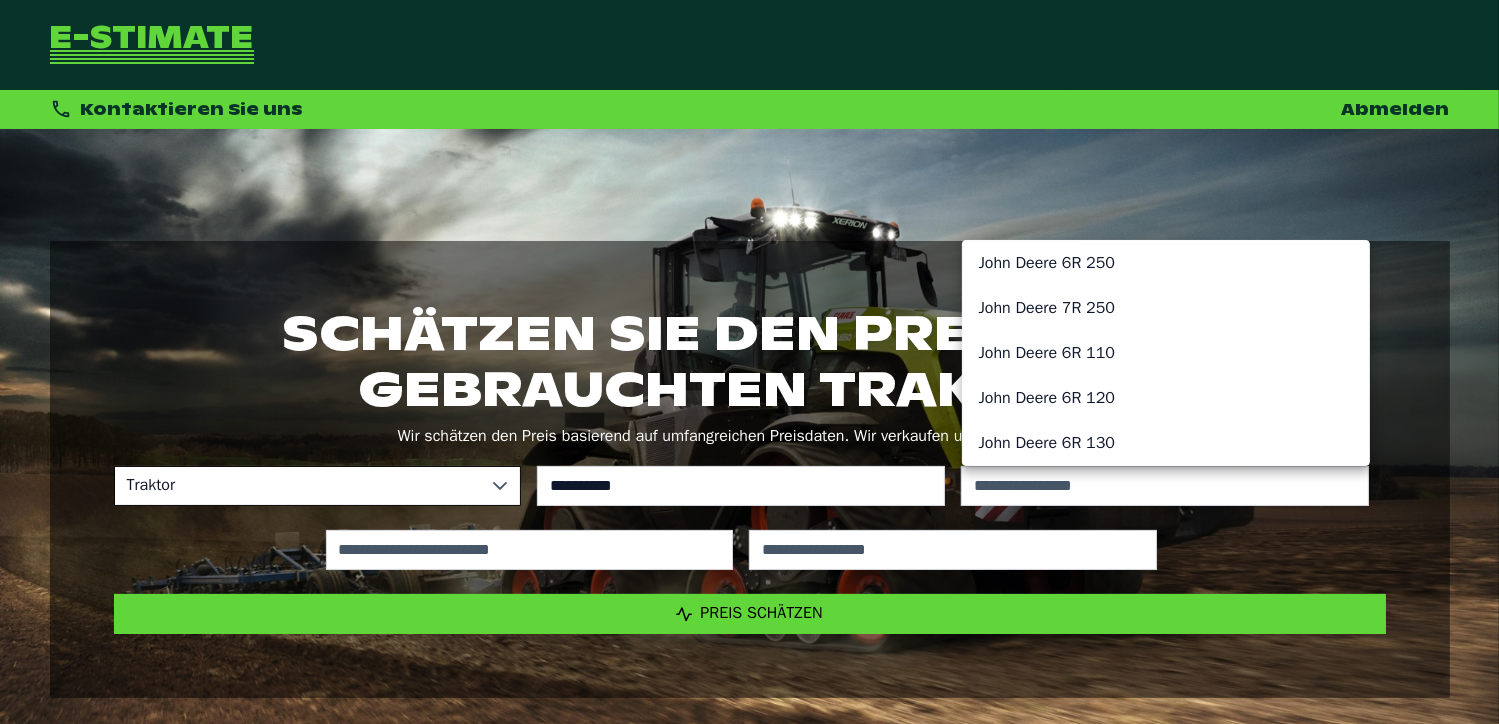 click on "John Deere 6R 250" 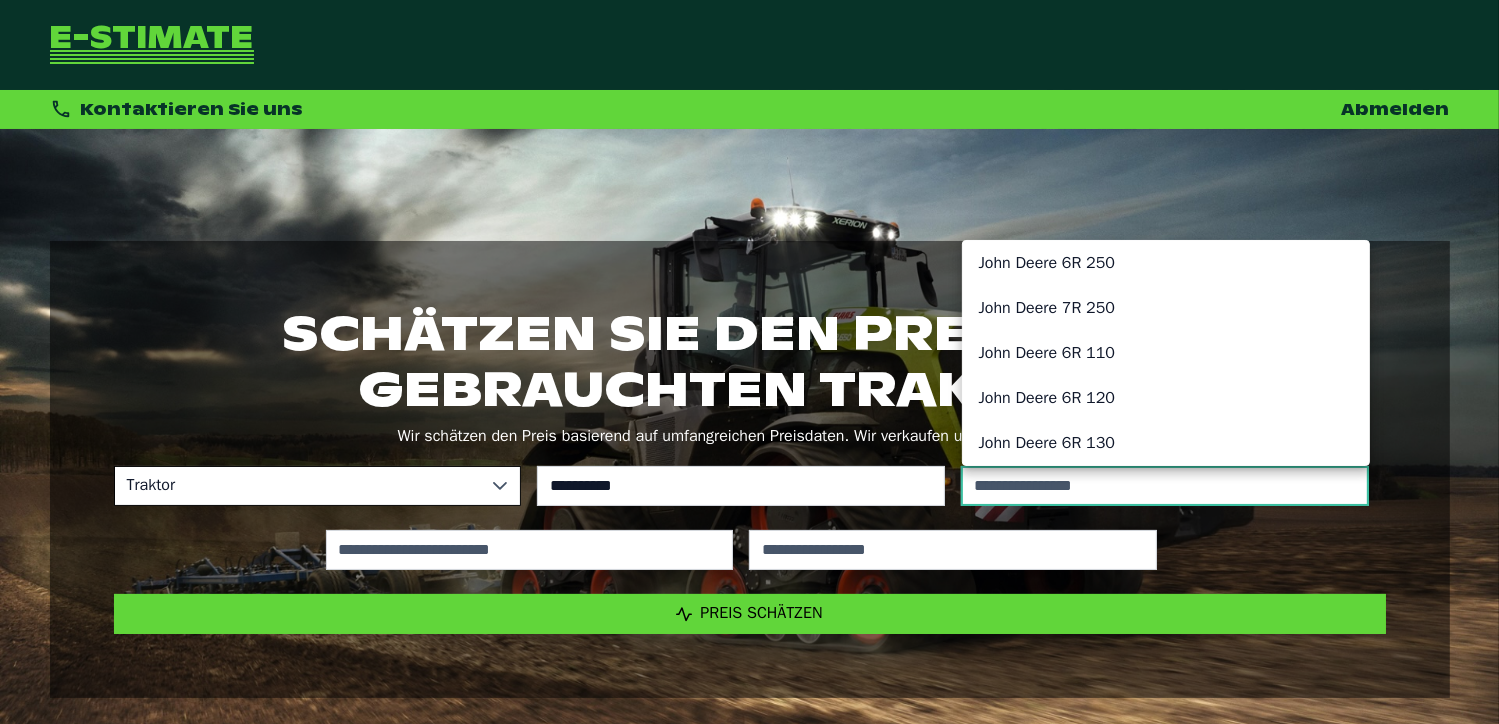 type on "******" 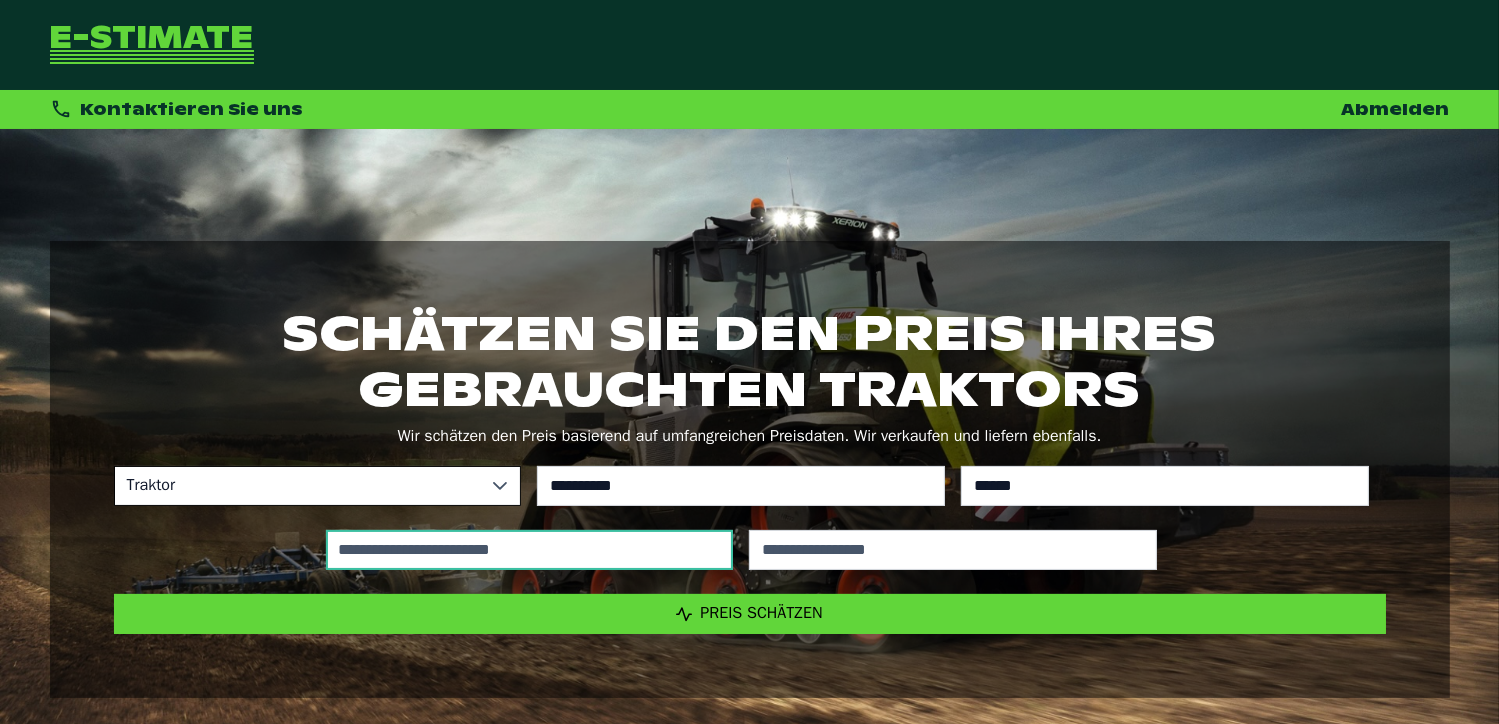 click at bounding box center (530, 550) 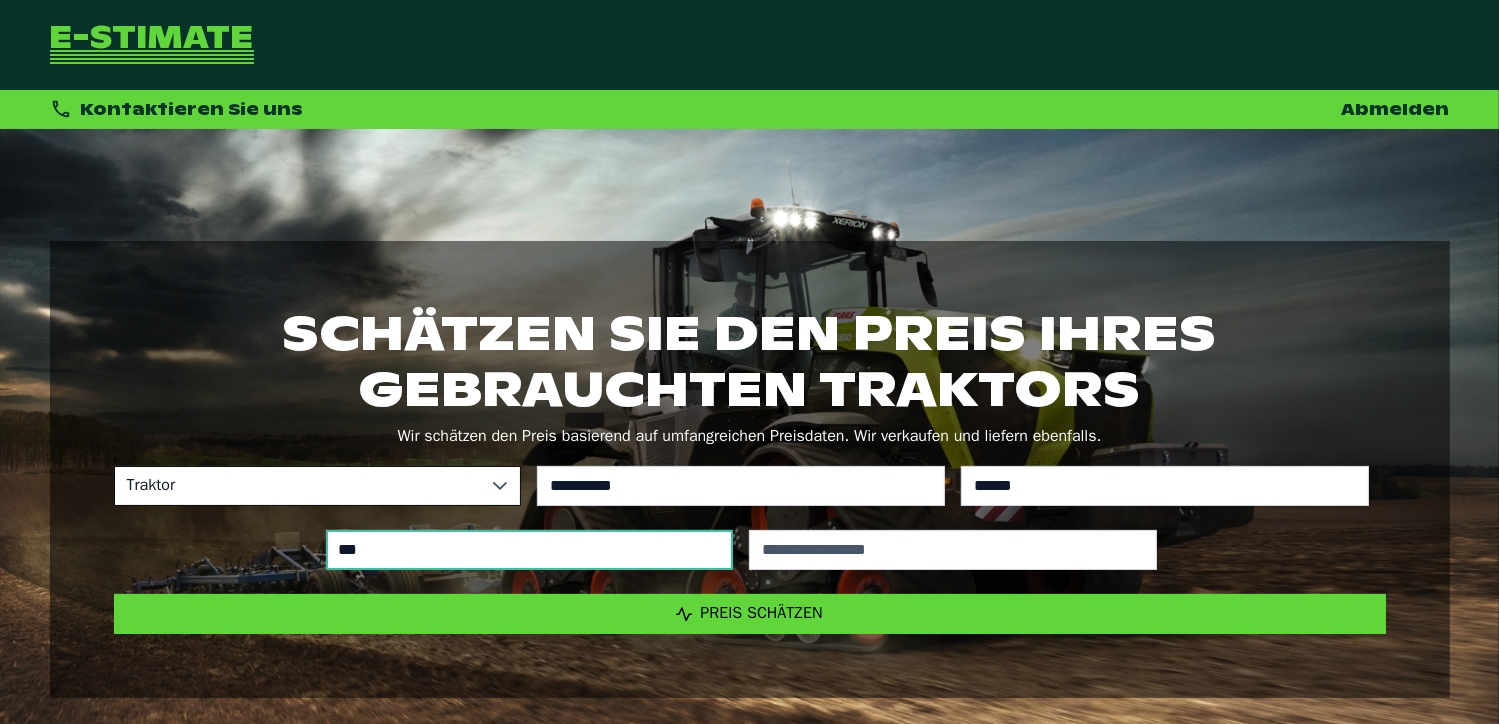 type on "*****" 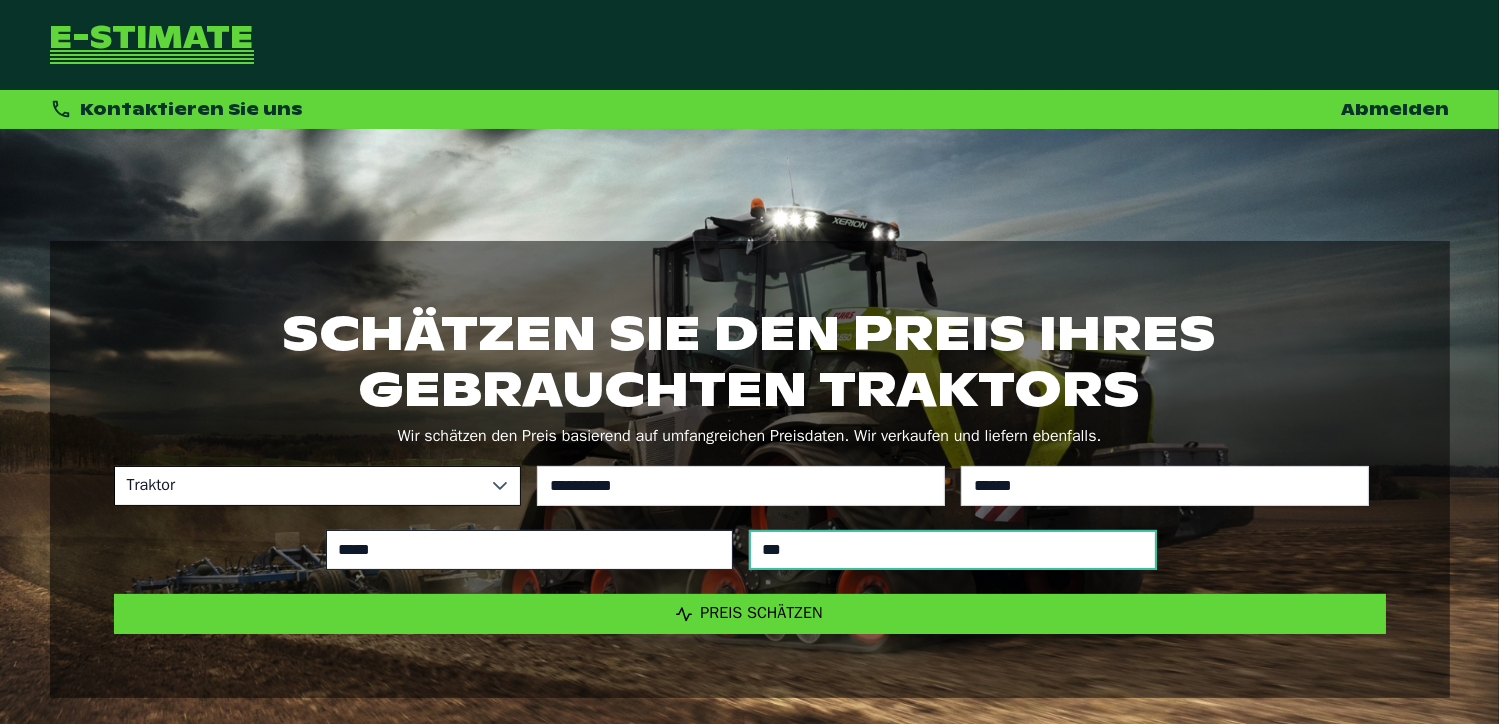 type on "****" 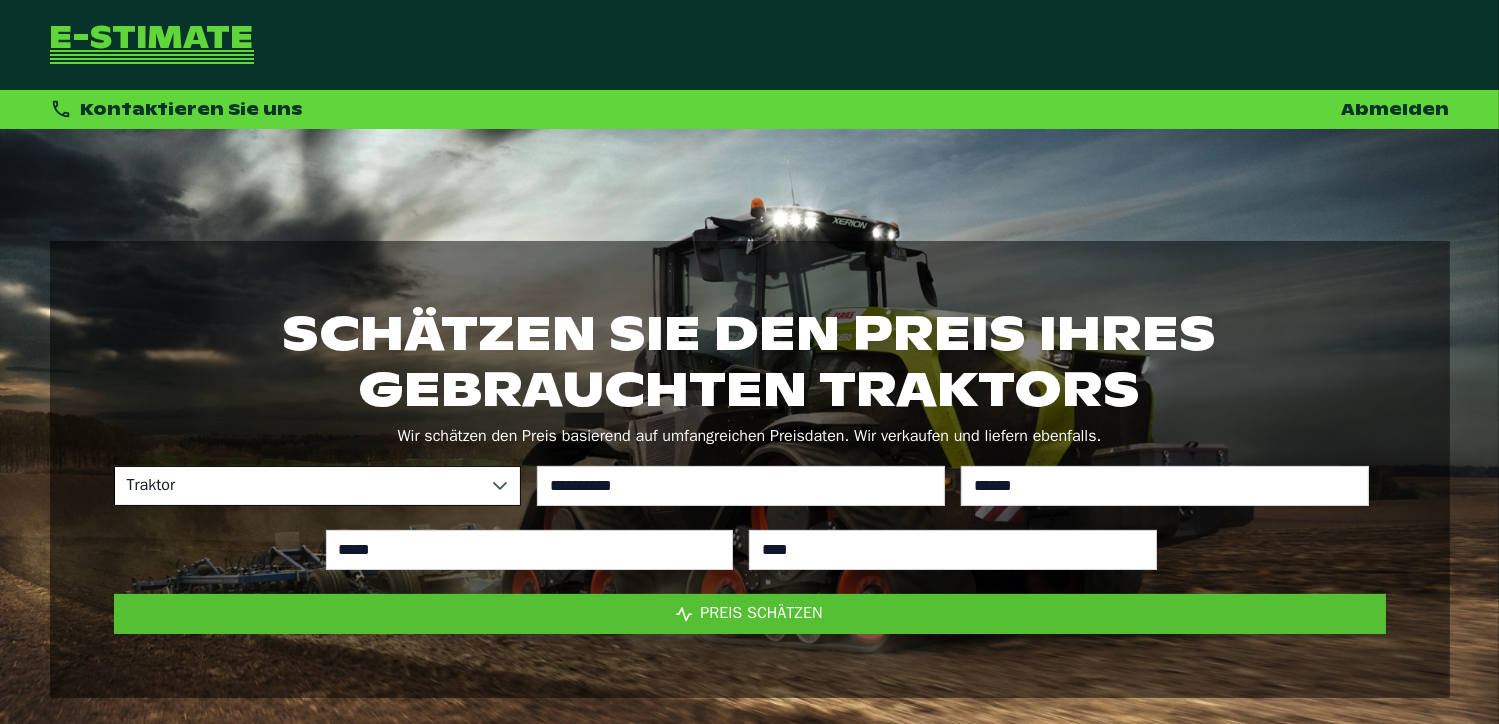 click on "Preis schätzen" at bounding box center (750, 614) 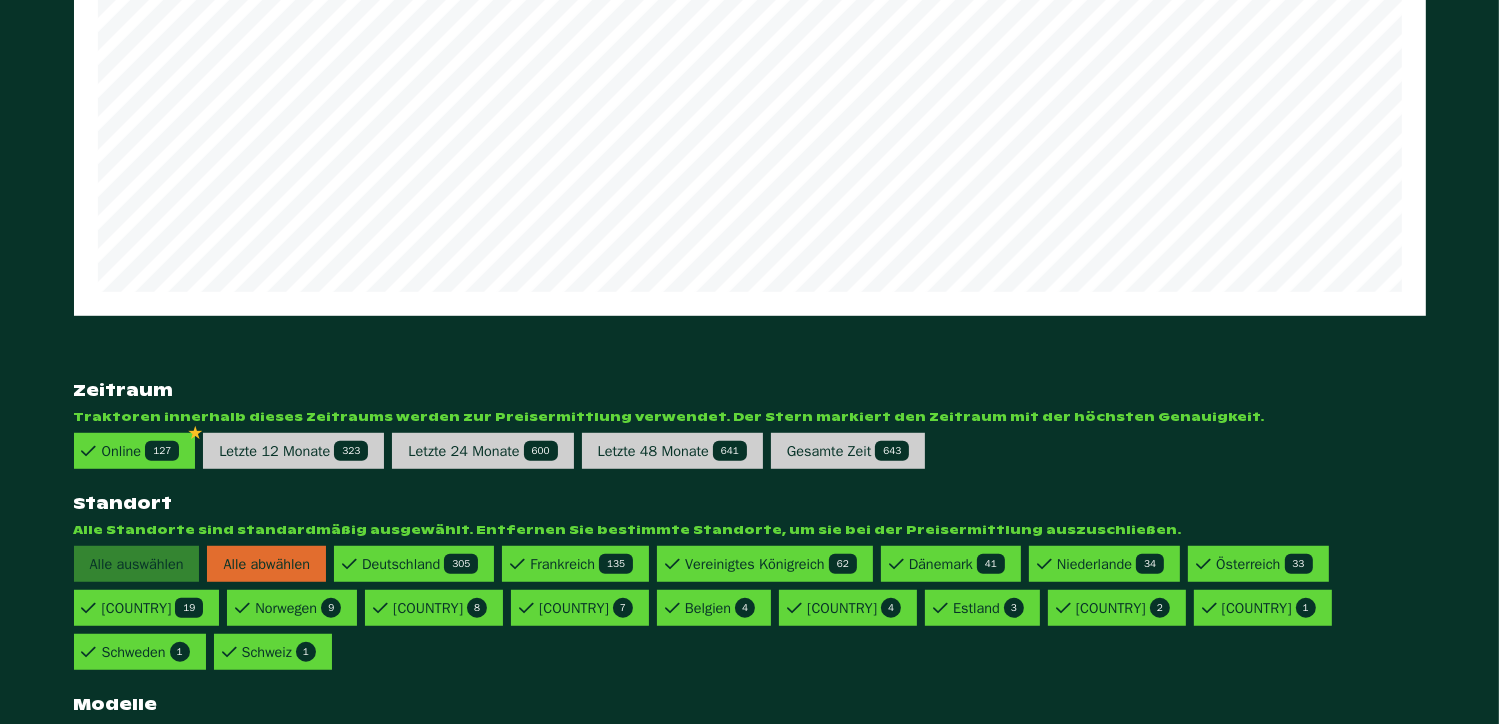 scroll, scrollTop: 1343, scrollLeft: 0, axis: vertical 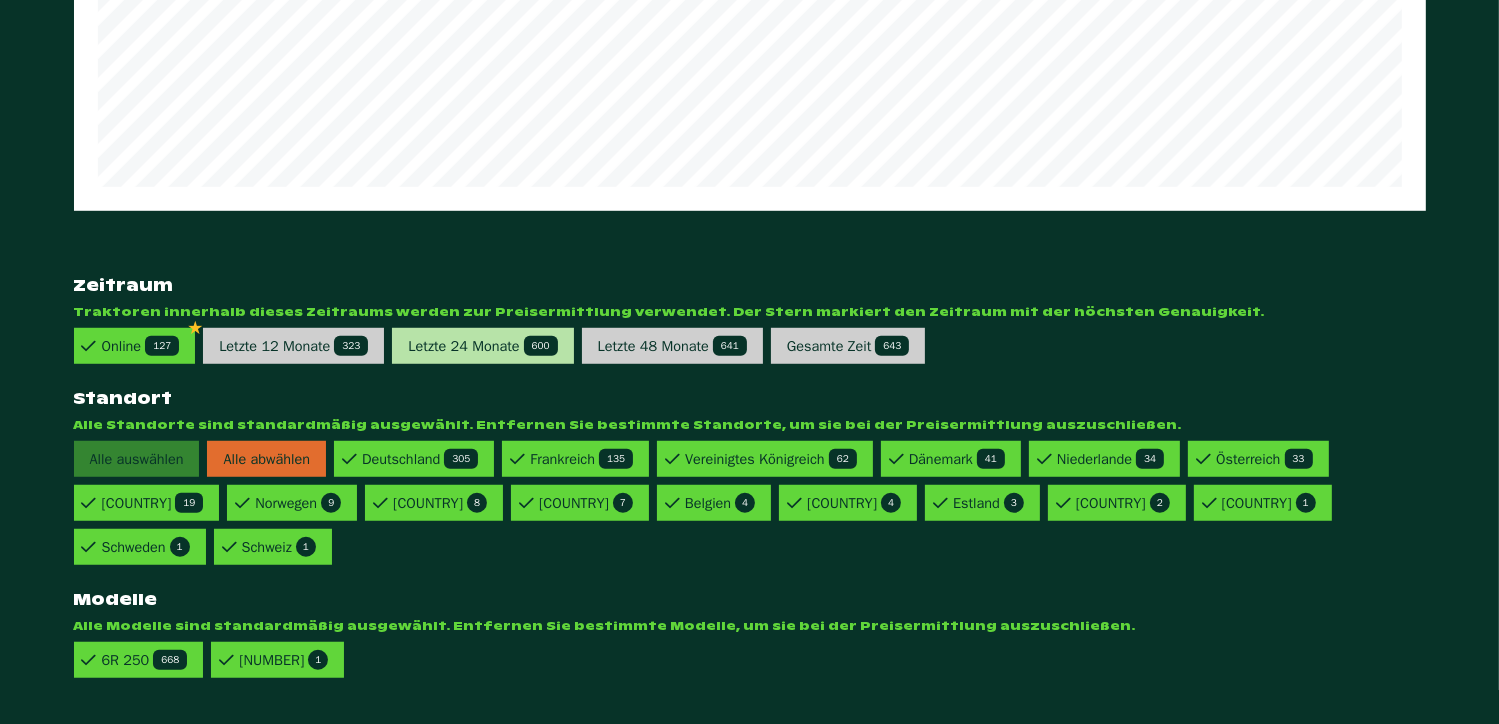 click on "Letzte 24 Monate  600" at bounding box center (482, 346) 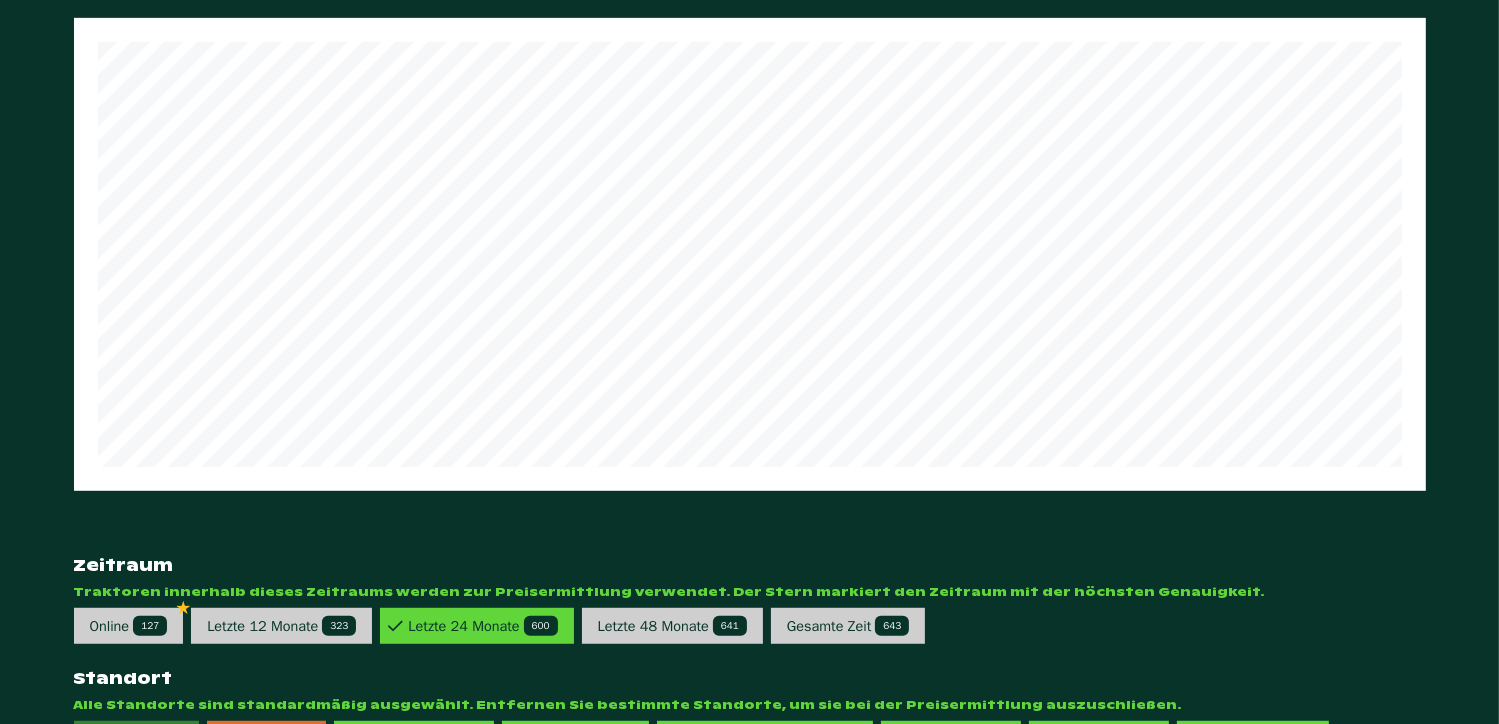scroll, scrollTop: 887, scrollLeft: 0, axis: vertical 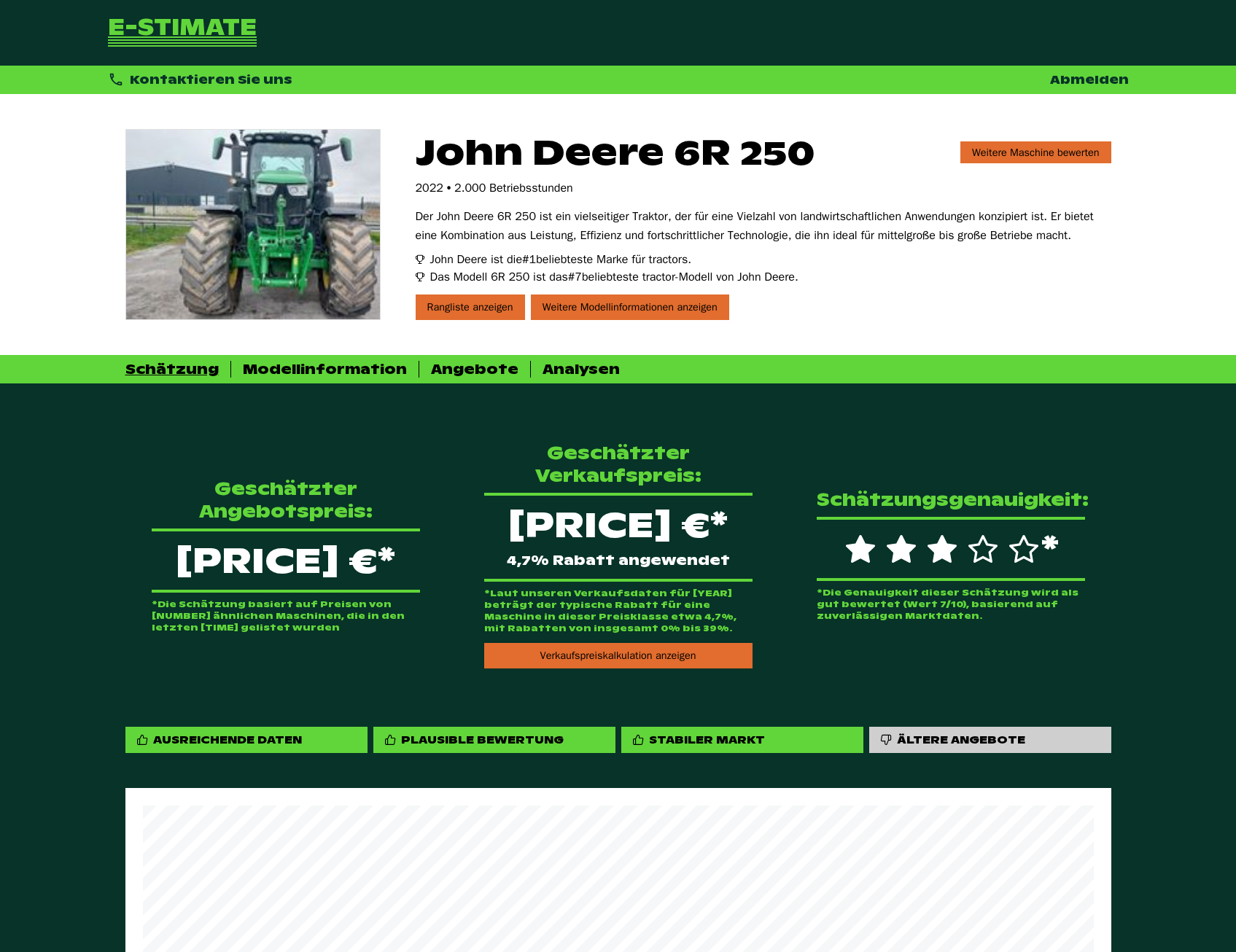 drag, startPoint x: 208, startPoint y: 29, endPoint x: 155, endPoint y: 469, distance: 443.18055 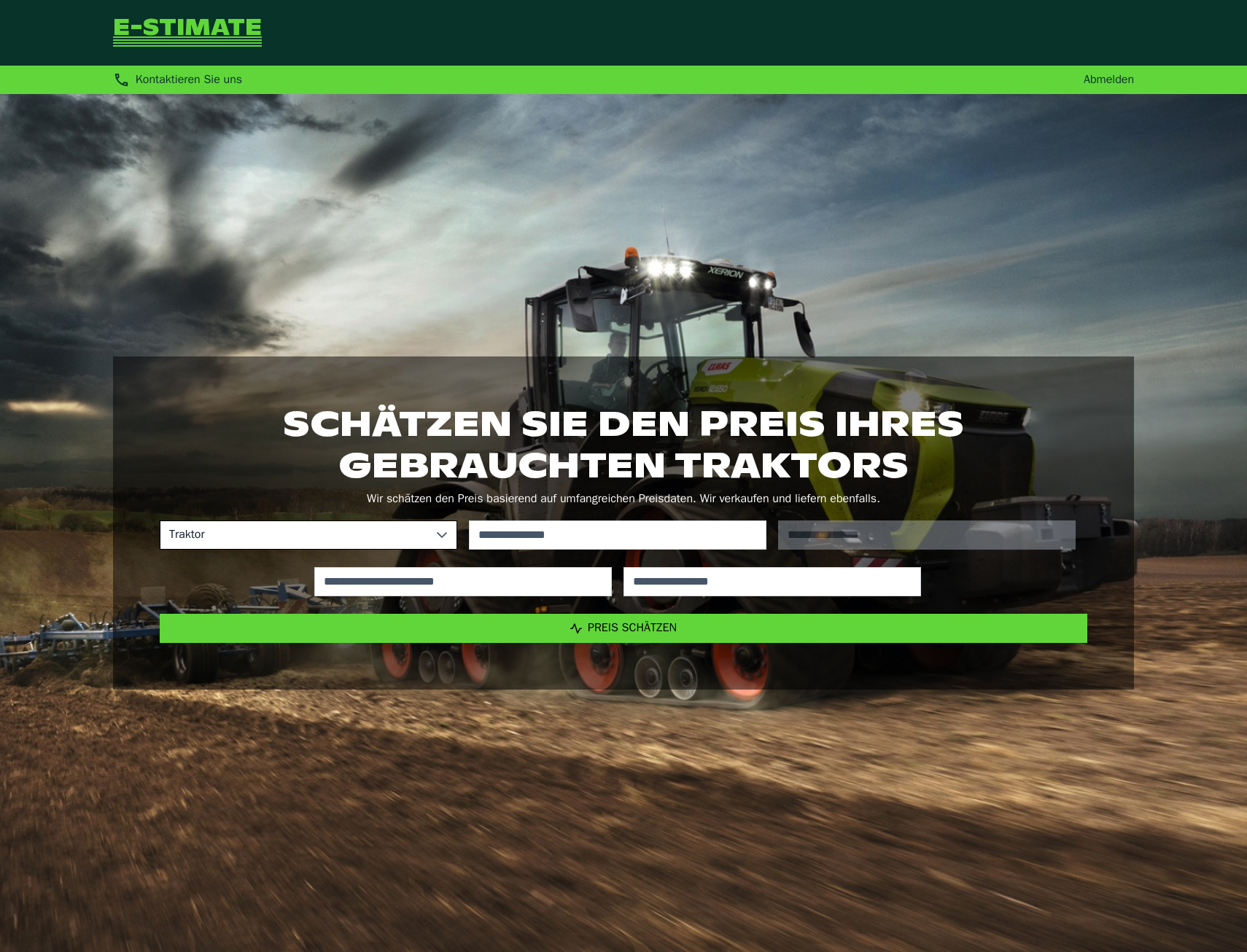 scroll, scrollTop: 0, scrollLeft: 0, axis: both 